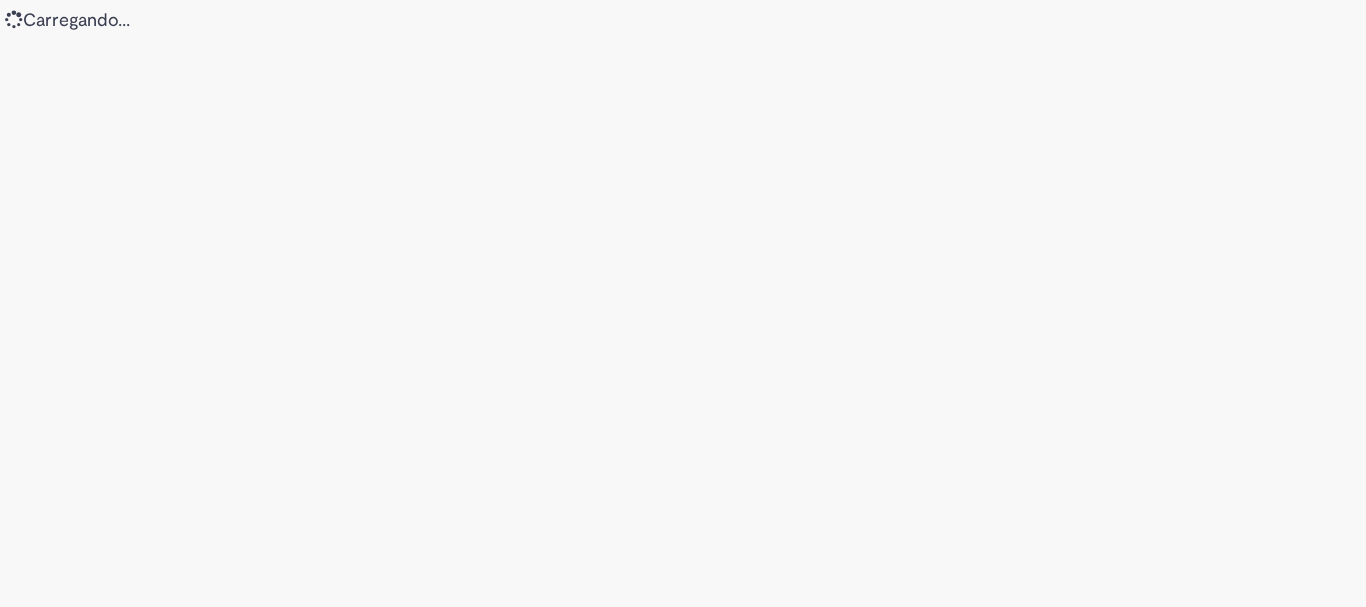 scroll, scrollTop: 0, scrollLeft: 0, axis: both 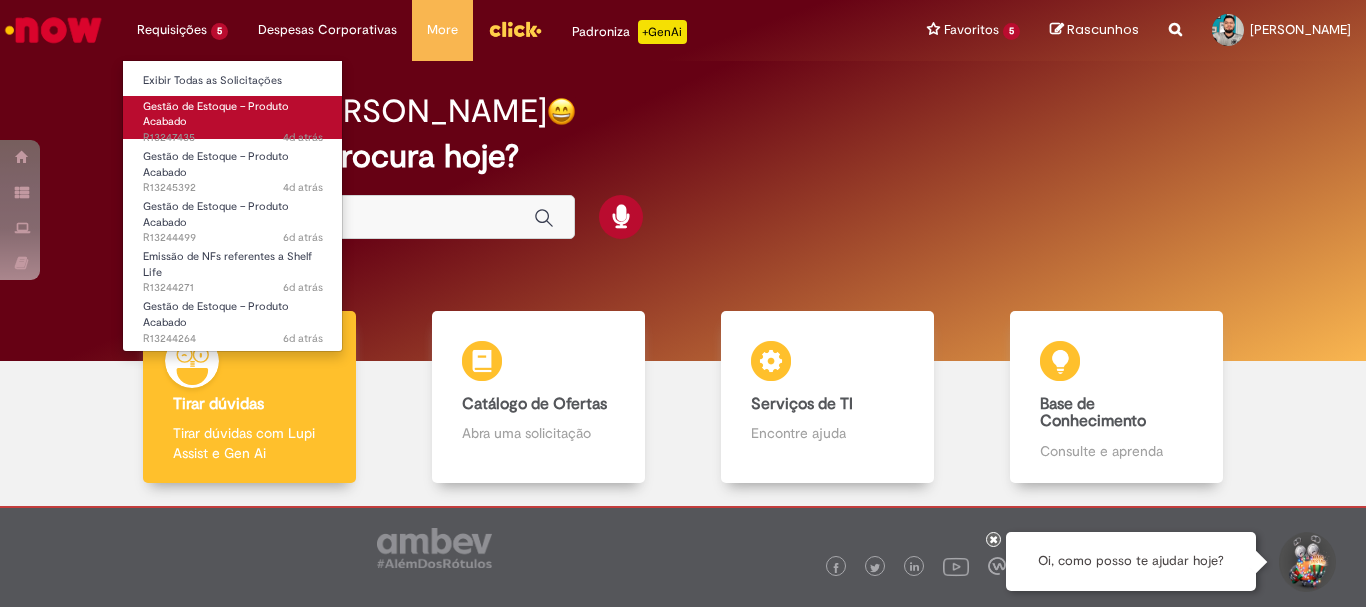 click on "Gestão de Estoque – Produto Acabado" at bounding box center (216, 114) 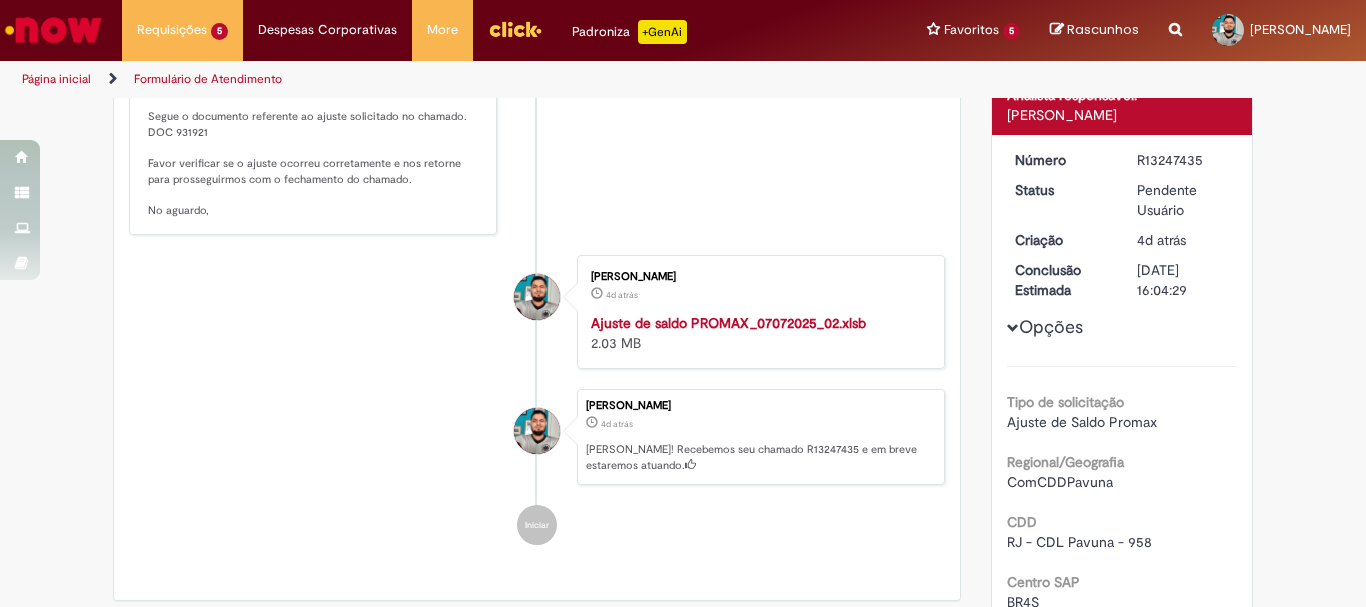 scroll, scrollTop: 0, scrollLeft: 0, axis: both 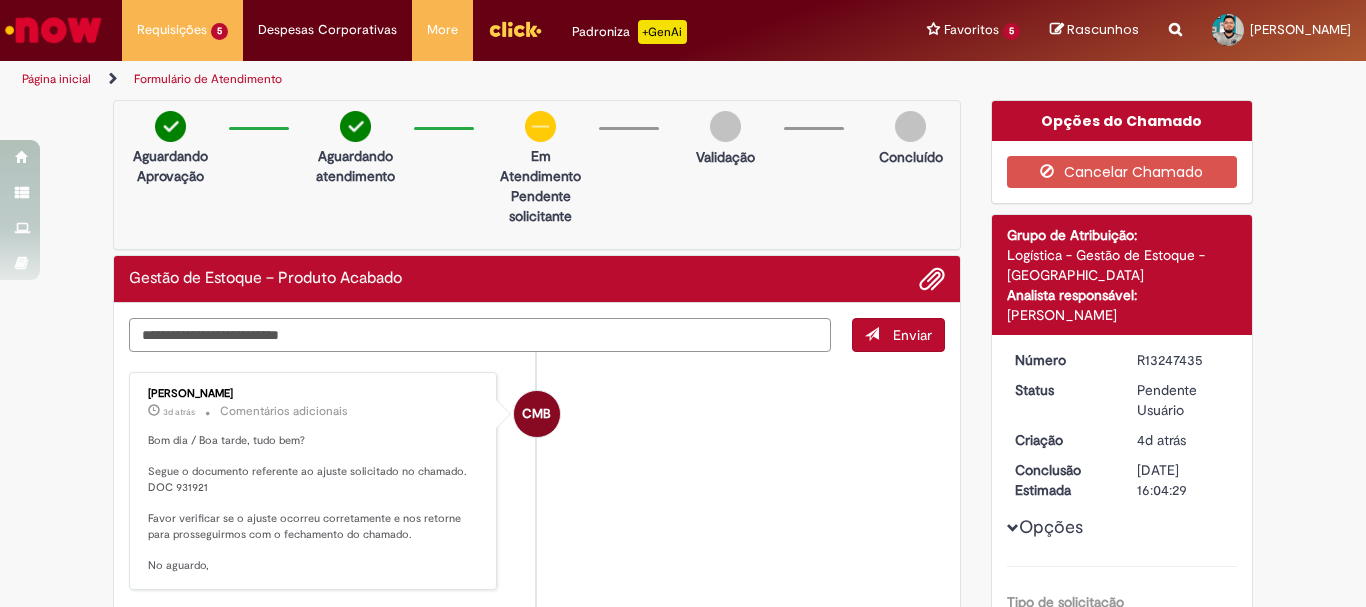 click at bounding box center (480, 335) 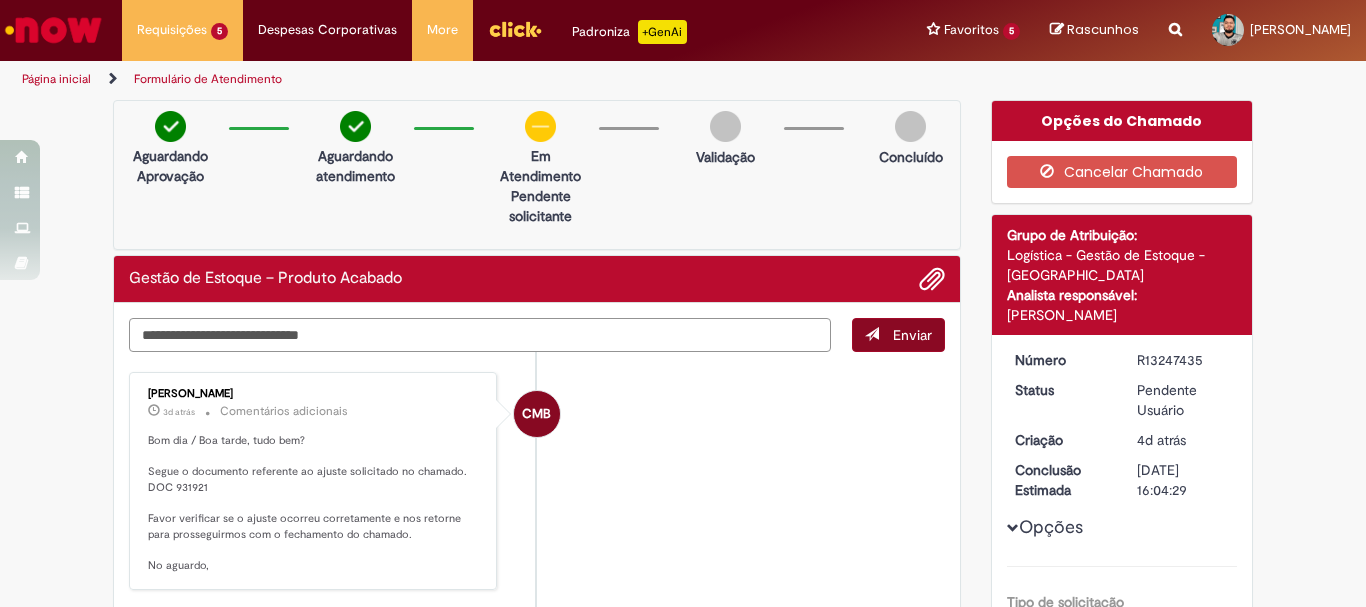 type on "**********" 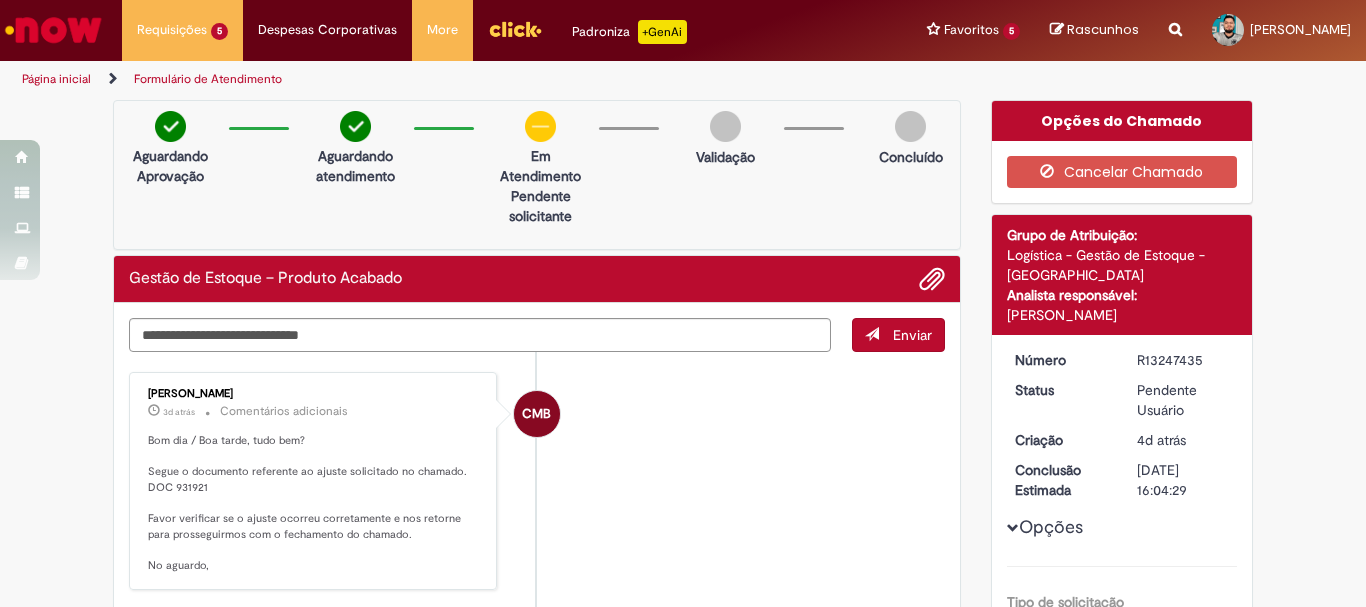 click at bounding box center [872, 334] 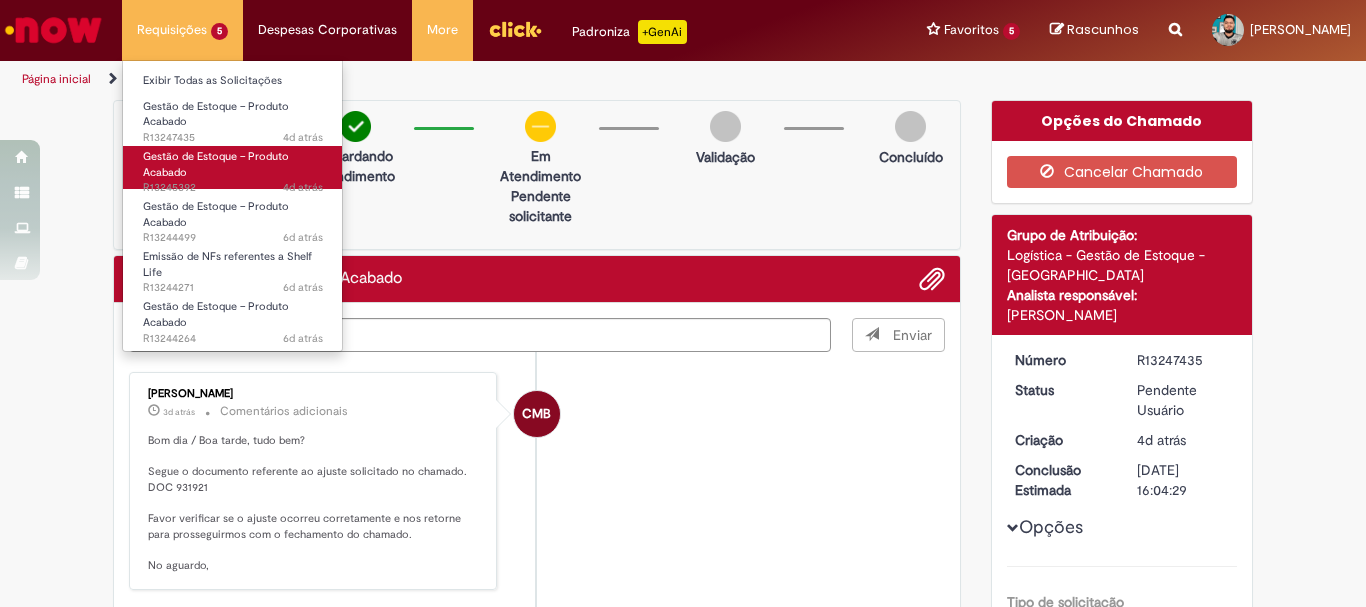 click on "Gestão de Estoque – Produto Acabado" at bounding box center [216, 164] 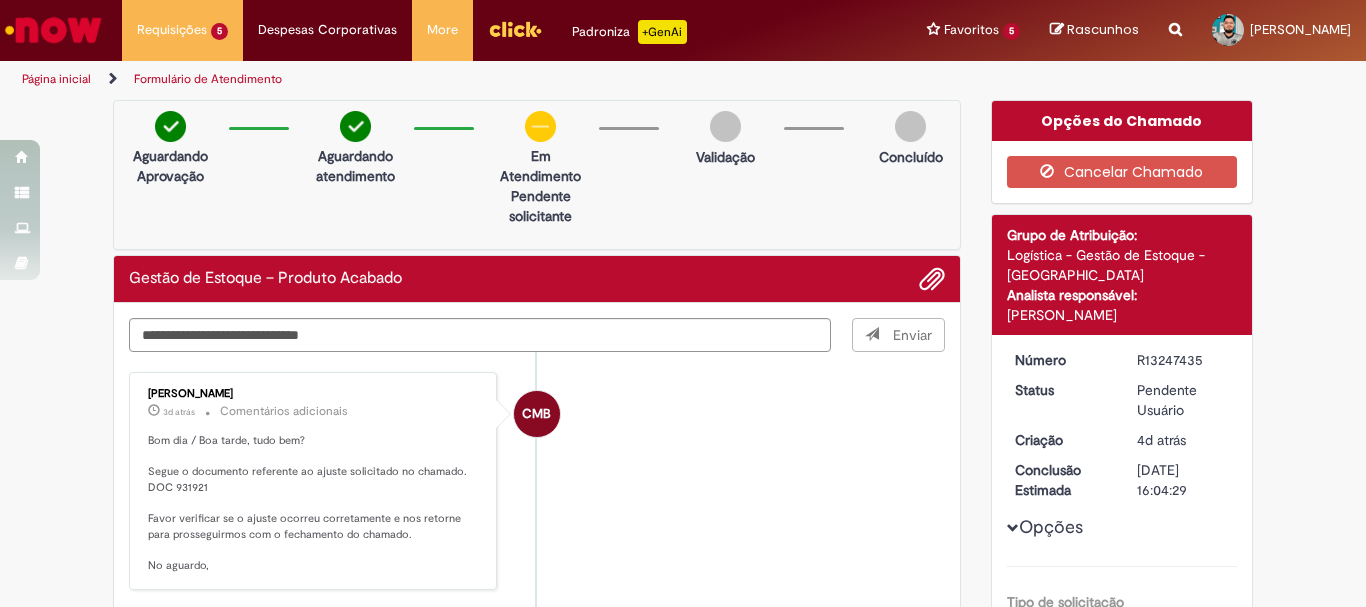 type 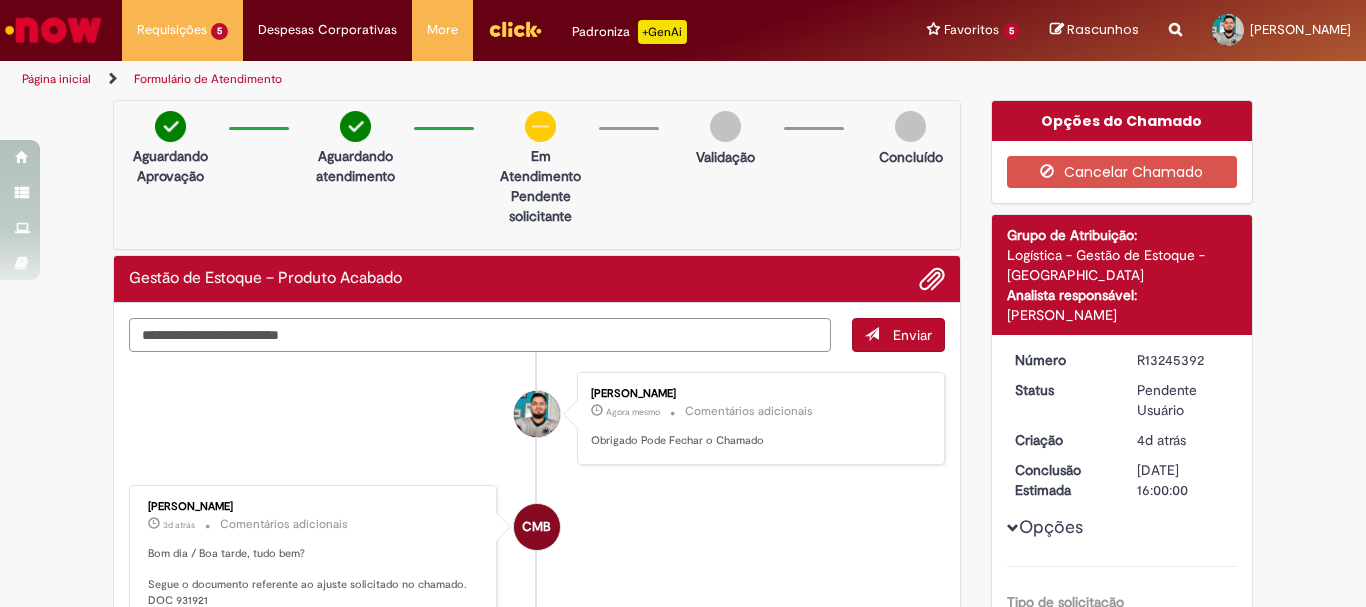 click at bounding box center [480, 335] 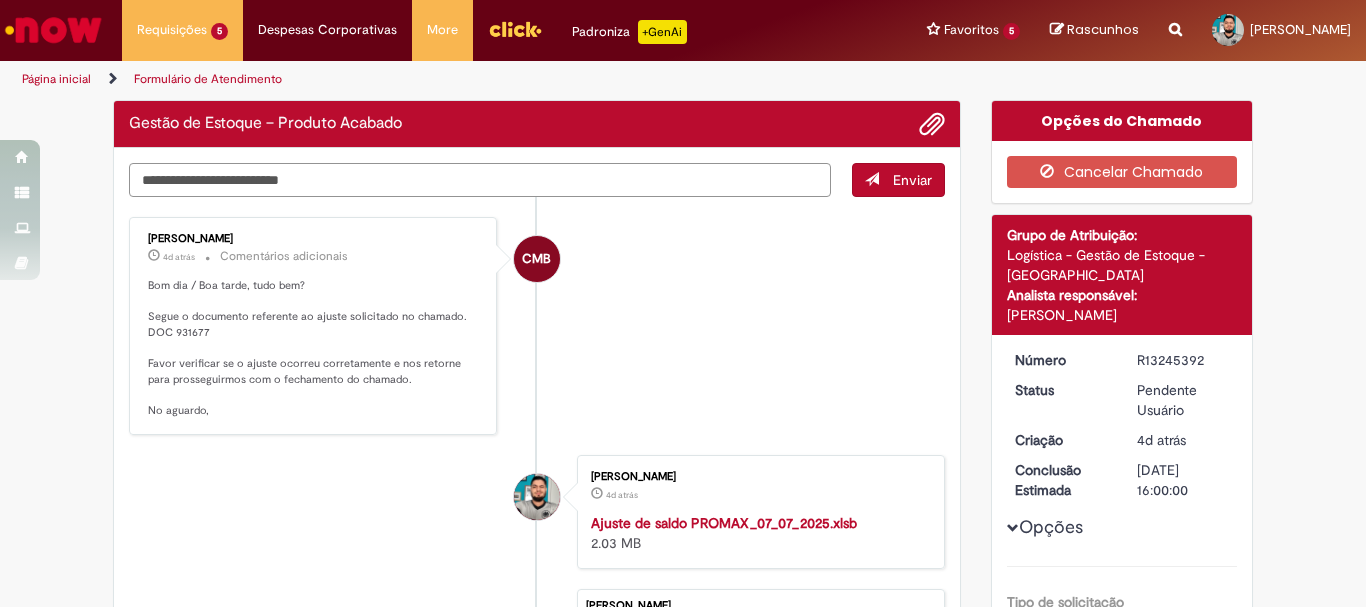 click at bounding box center [480, 180] 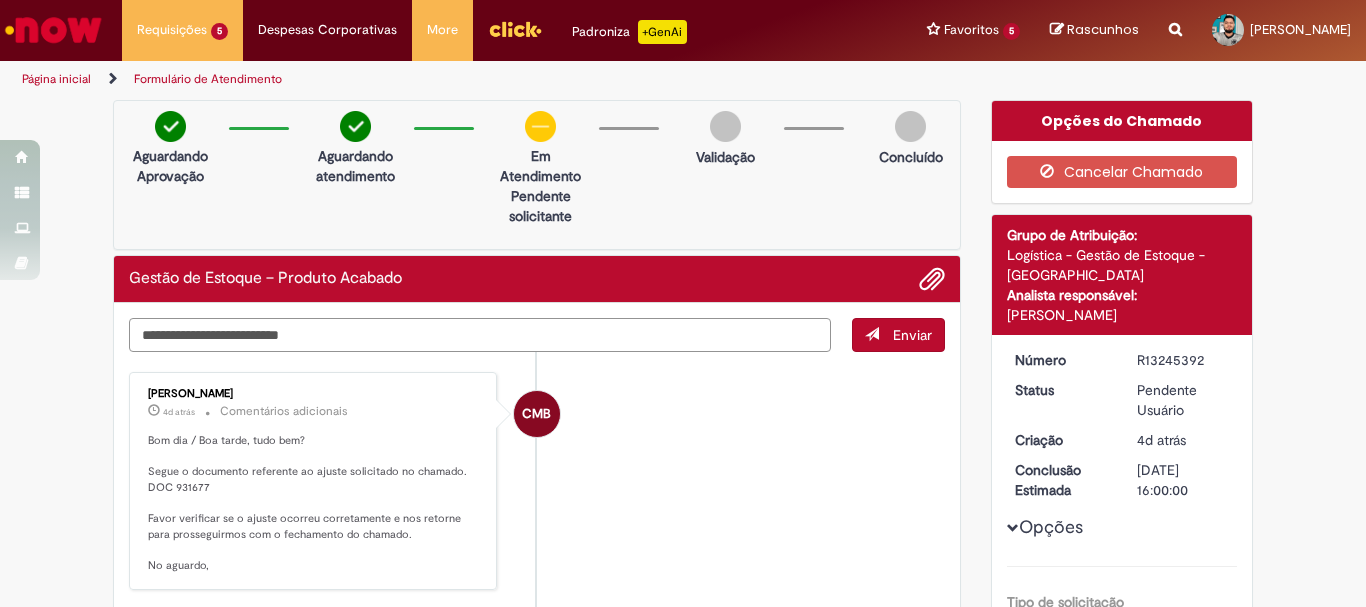 paste on "**********" 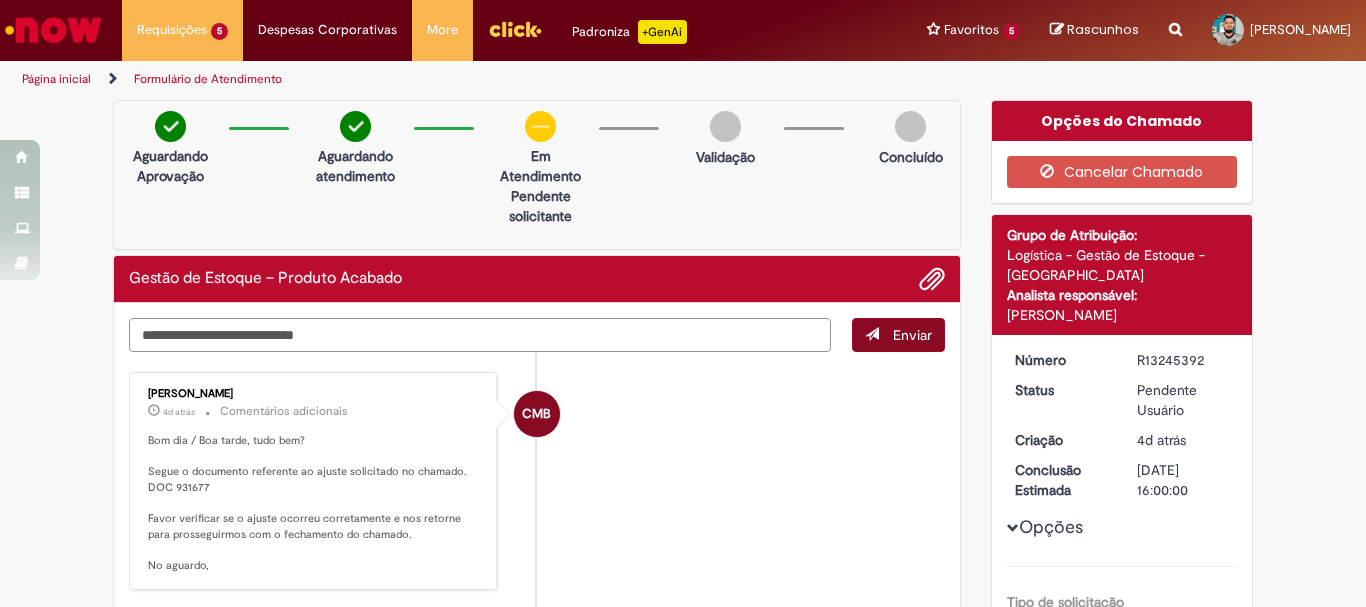 type on "**********" 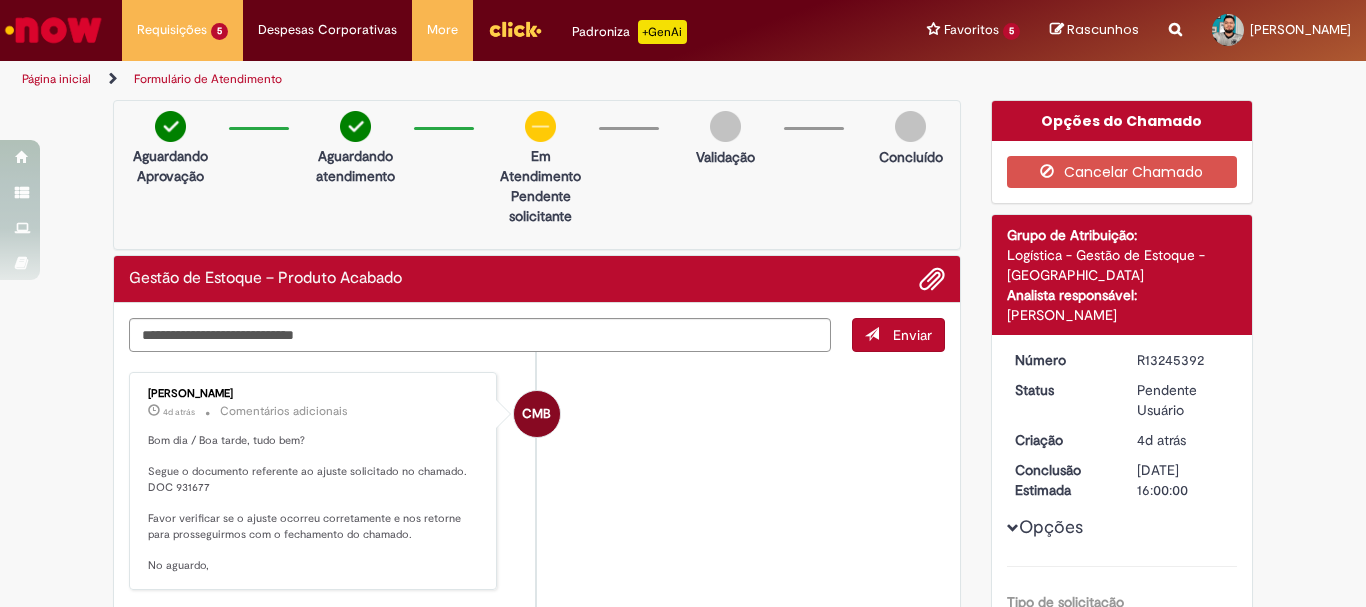click on "Enviar" at bounding box center (912, 335) 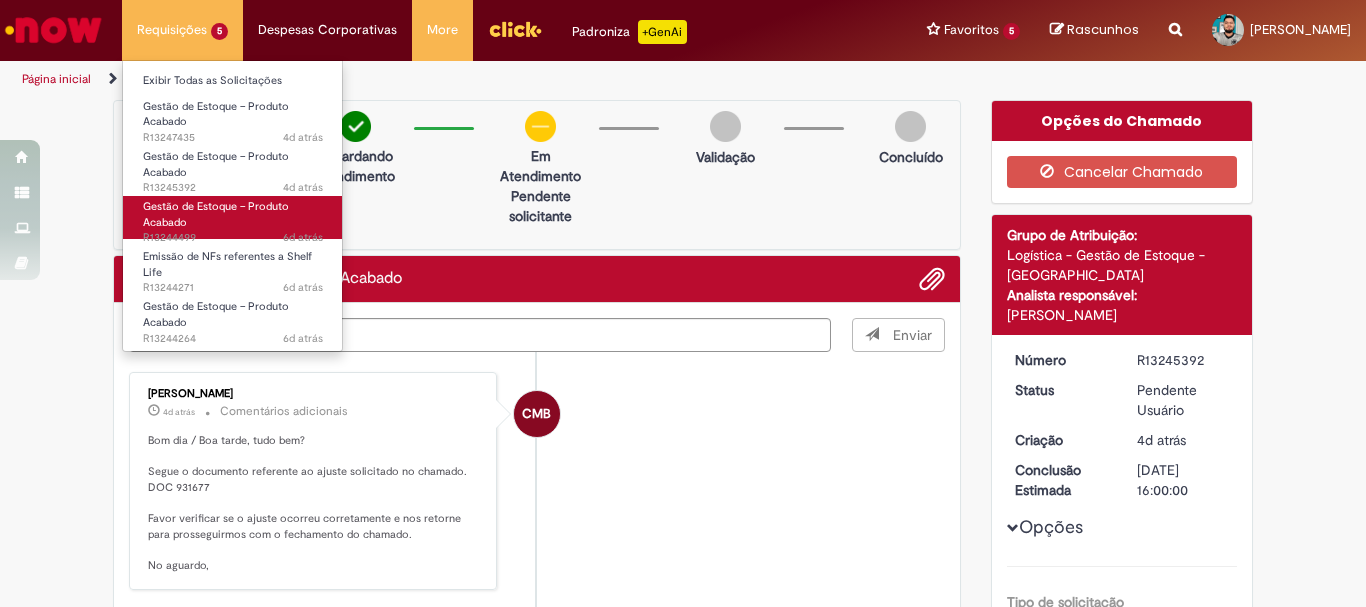 click on "Gestão de Estoque – Produto Acabado" at bounding box center [216, 214] 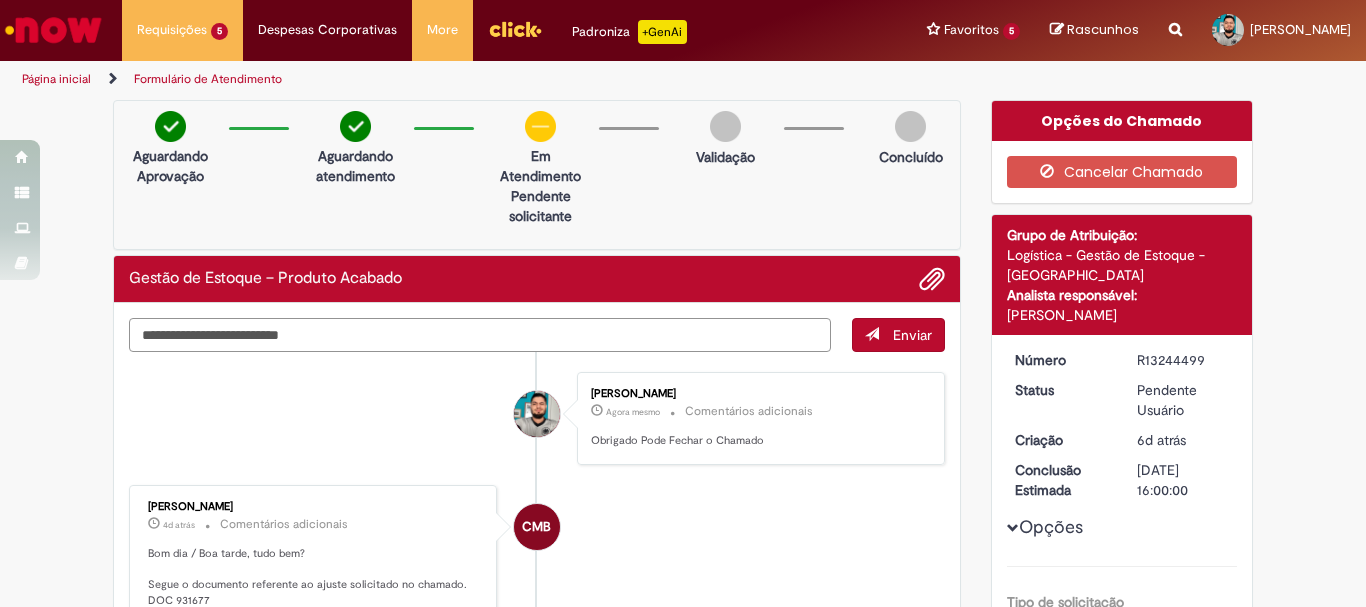 click at bounding box center [480, 335] 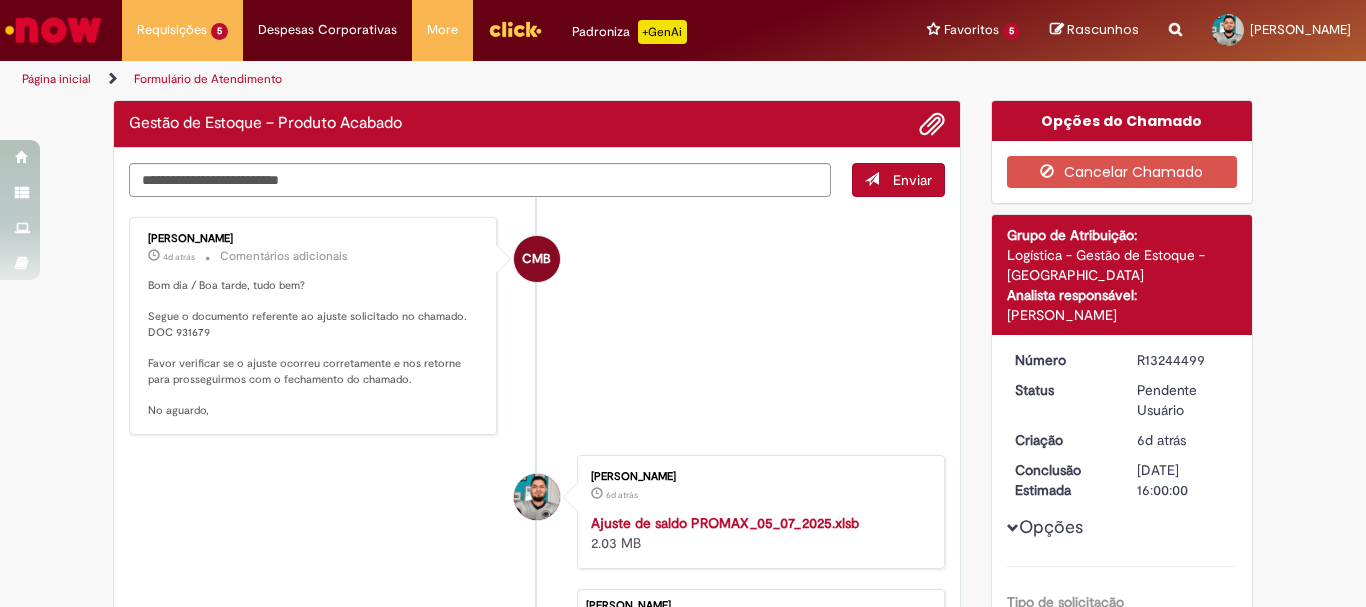 click on "CMB
[PERSON_NAME]
4d atrás 4 dias atrás     Comentários adicionais
Bom dia / Boa tarde, tudo bem?
Segue o documento referente ao ajuste solicitado no chamado. DOC 931679
Favor verificar se o ajuste ocorreu corretamente e nos retorne para prosseguirmos com o fechamento do chamado.
No aguardo,
[PERSON_NAME]
6d atrás 6 dias atrás
Ajuste de saldo PROMAX_05_07_2025.xlsb  2.03 MB" at bounding box center [537, 481] 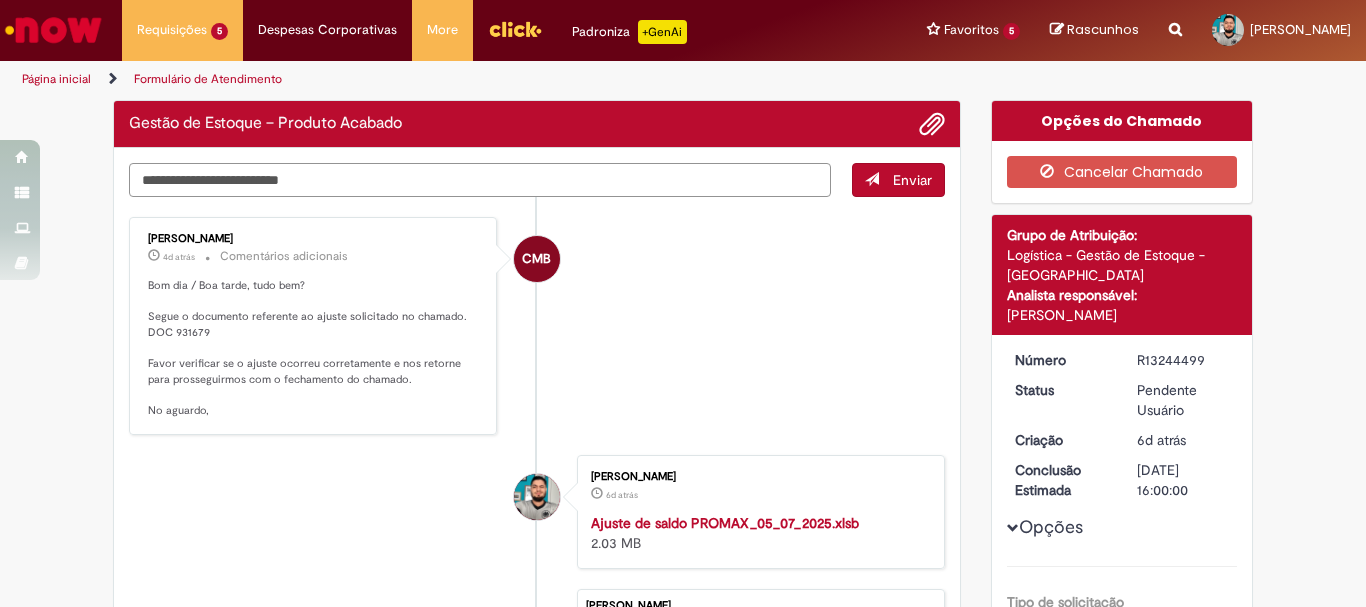 click on "Verificar Código de Barras
Gestão de Estoque – Produto Acabado
Enviar
CMB
[PERSON_NAME]
4d atrás 4 dias atrás     Comentários adicionais
Bom dia / Boa tarde, tudo bem?
Segue o documento referente ao ajuste solicitado no chamado. DOC 931679
Favor verificar se o ajuste ocorreu corretamente e nos retorne para prosseguirmos com o fechamento do chamado.
No aguardo,
[PERSON_NAME]" at bounding box center [537, 455] 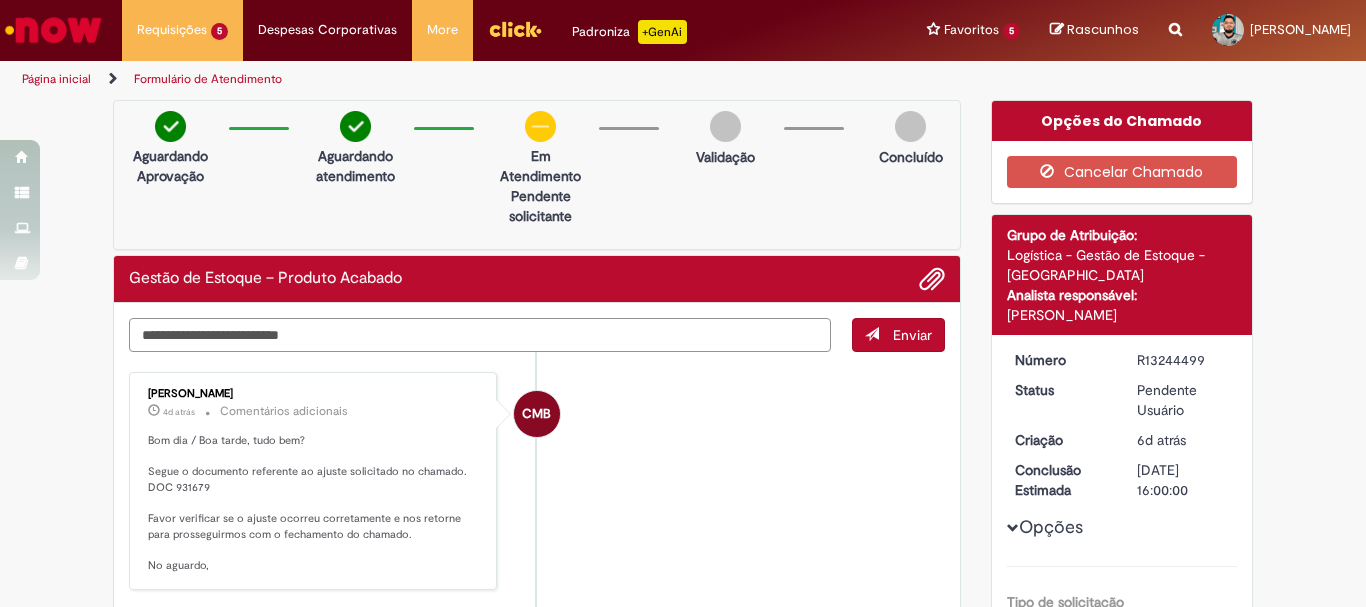 click at bounding box center (480, 335) 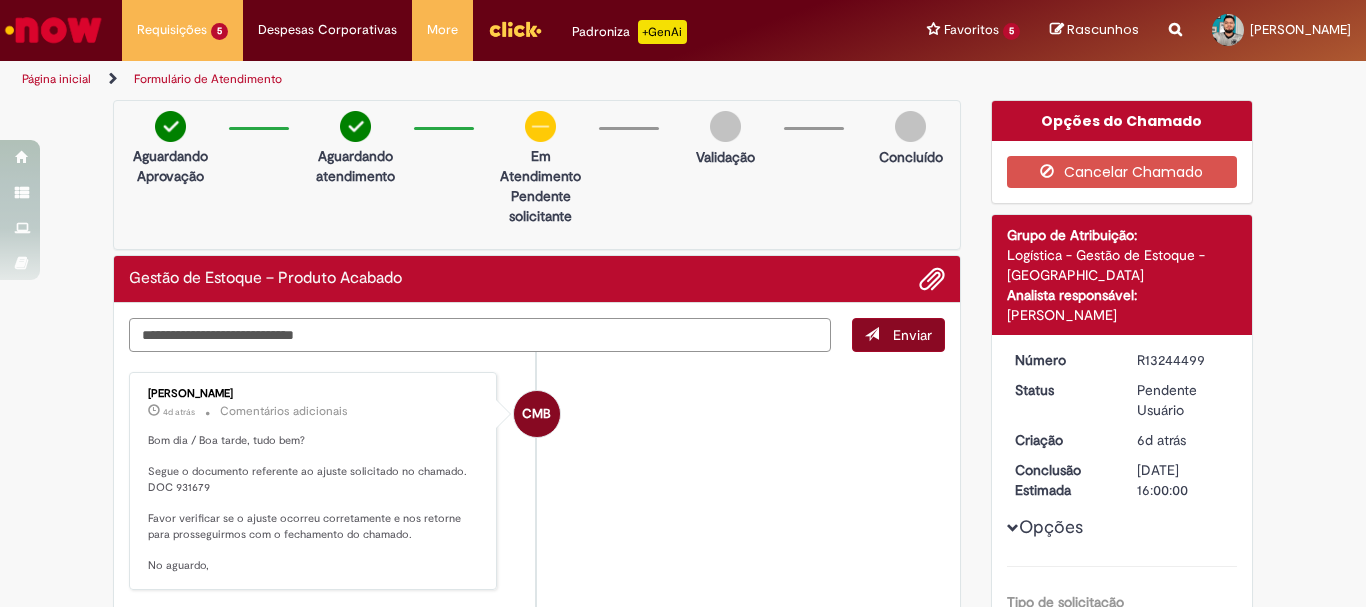 type on "**********" 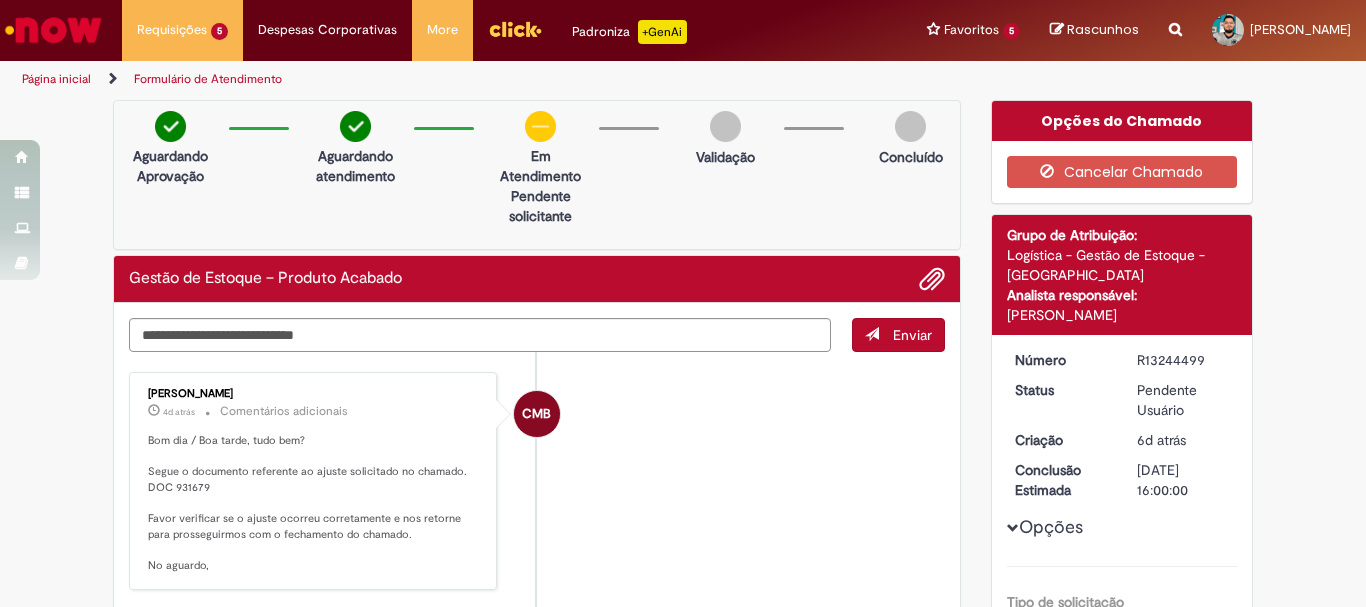 click at bounding box center (872, 334) 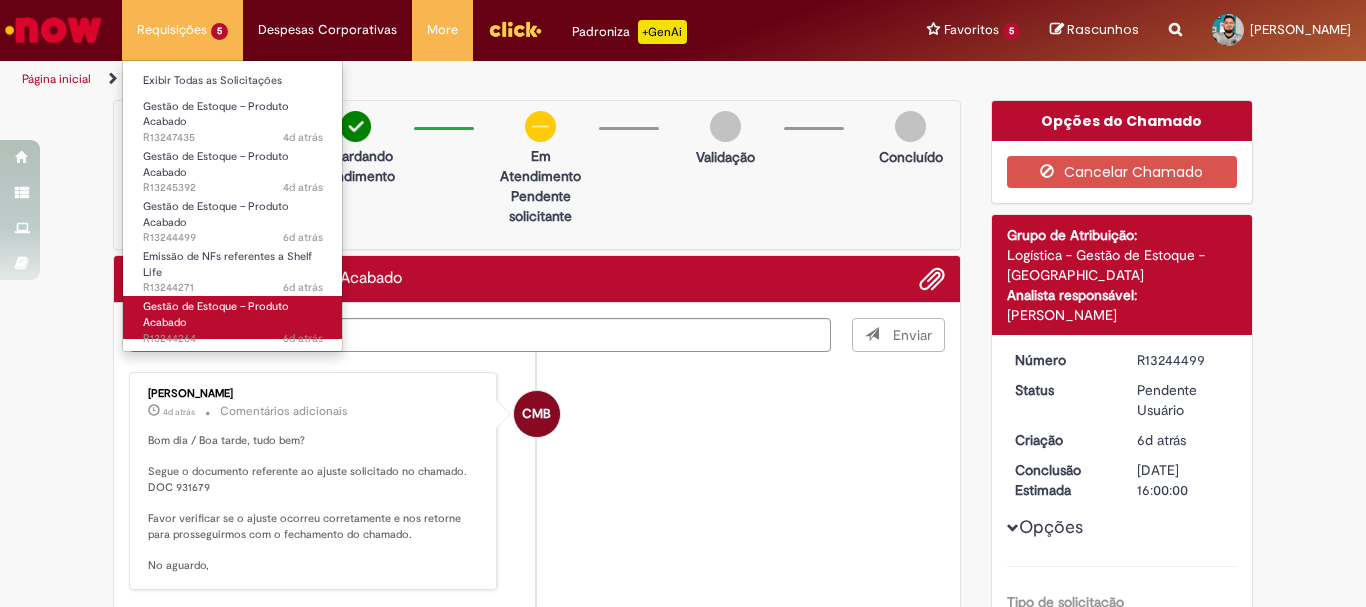 click on "Gestão de Estoque – Produto Acabado" at bounding box center (216, 314) 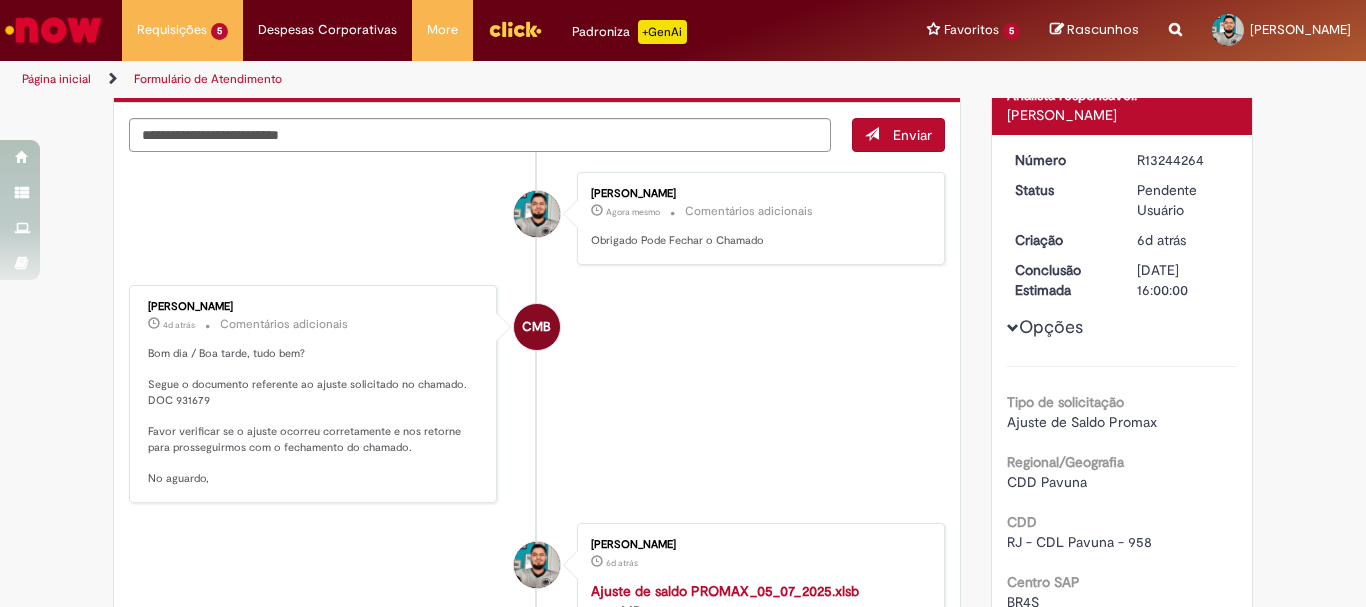 scroll, scrollTop: 0, scrollLeft: 0, axis: both 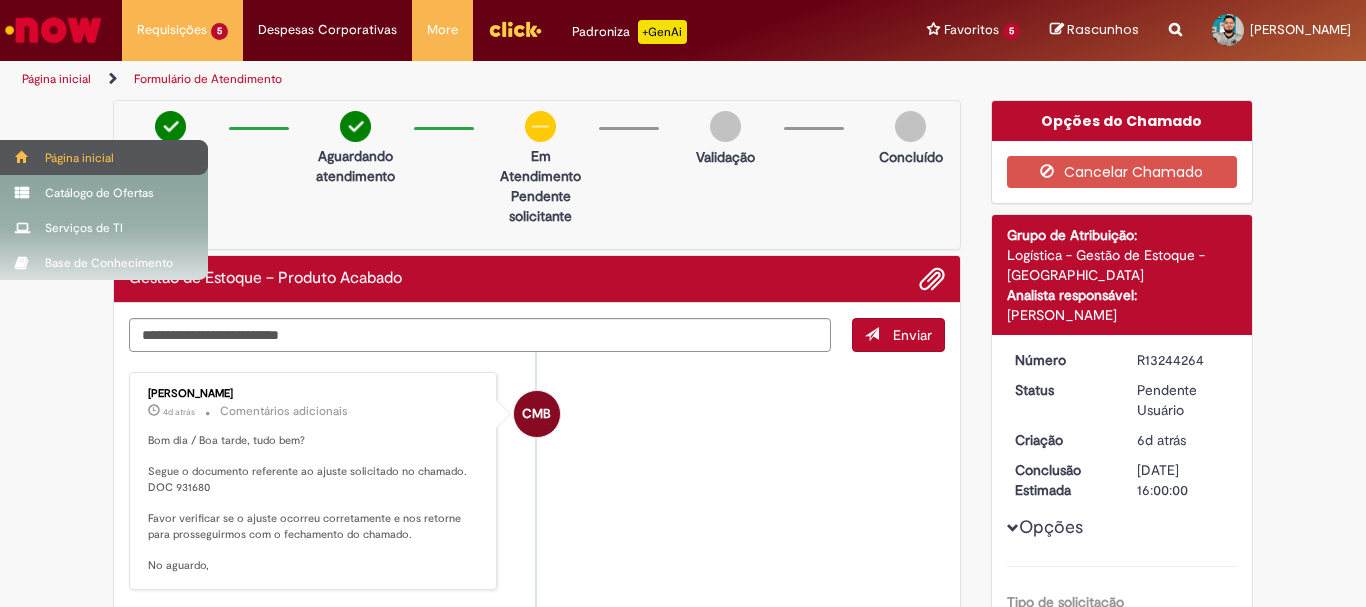 click on "Página inicial" at bounding box center [104, 157] 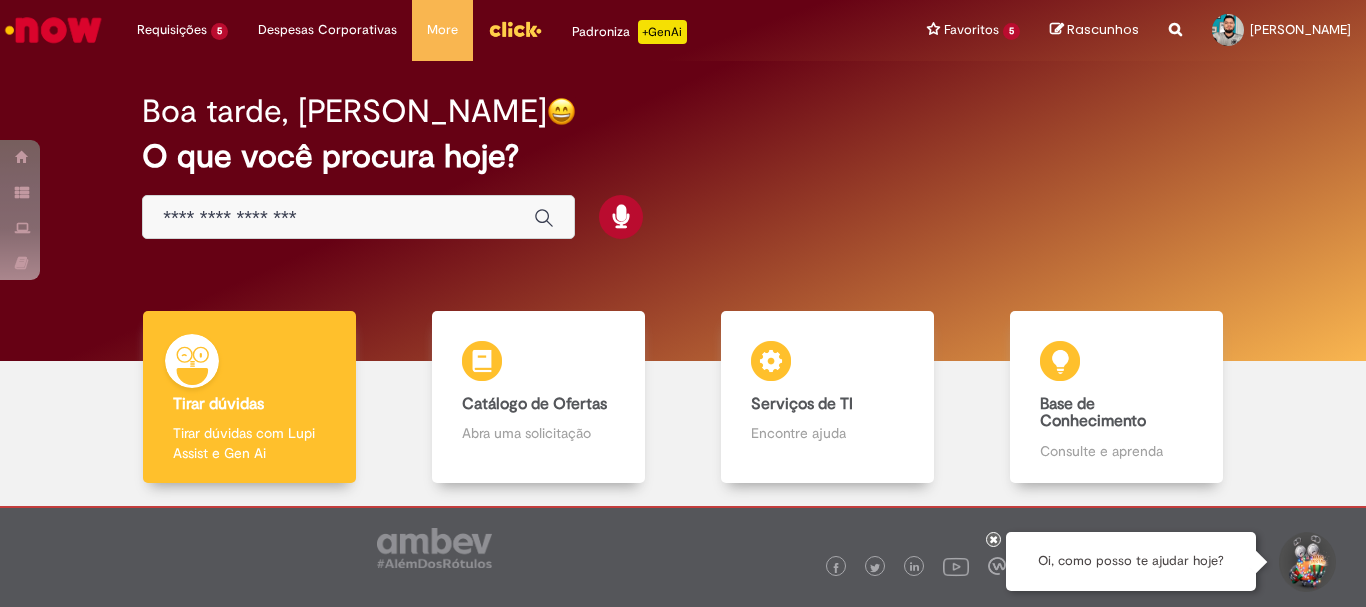 click at bounding box center [358, 217] 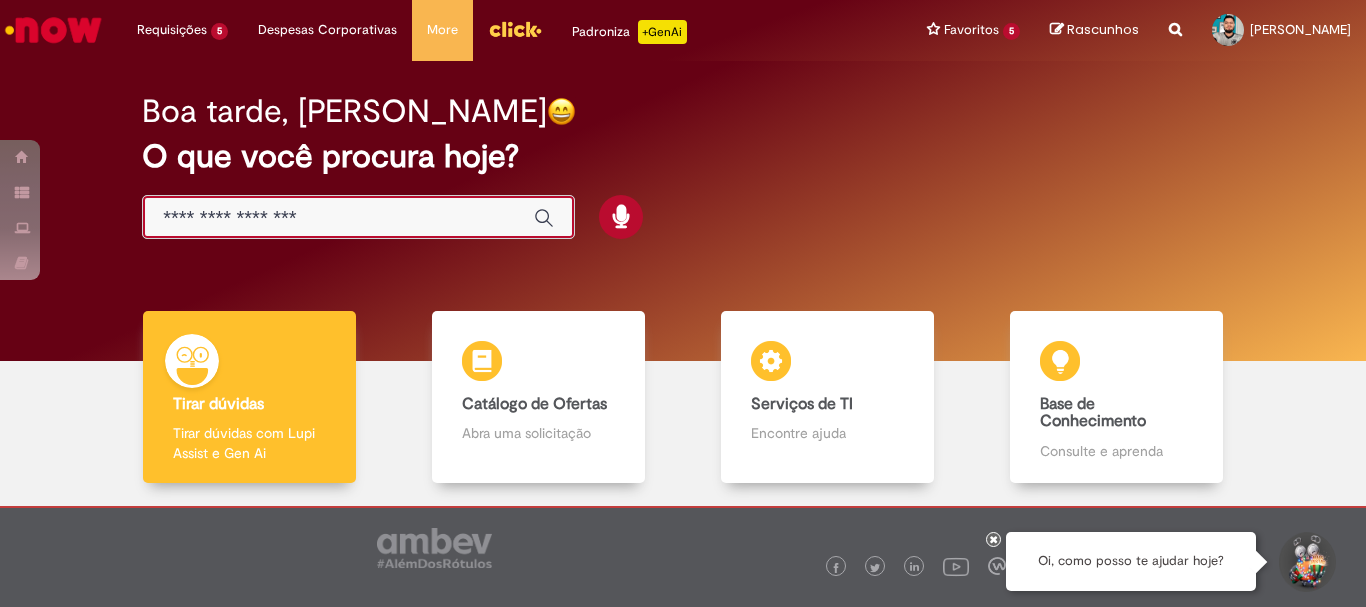 click at bounding box center (338, 218) 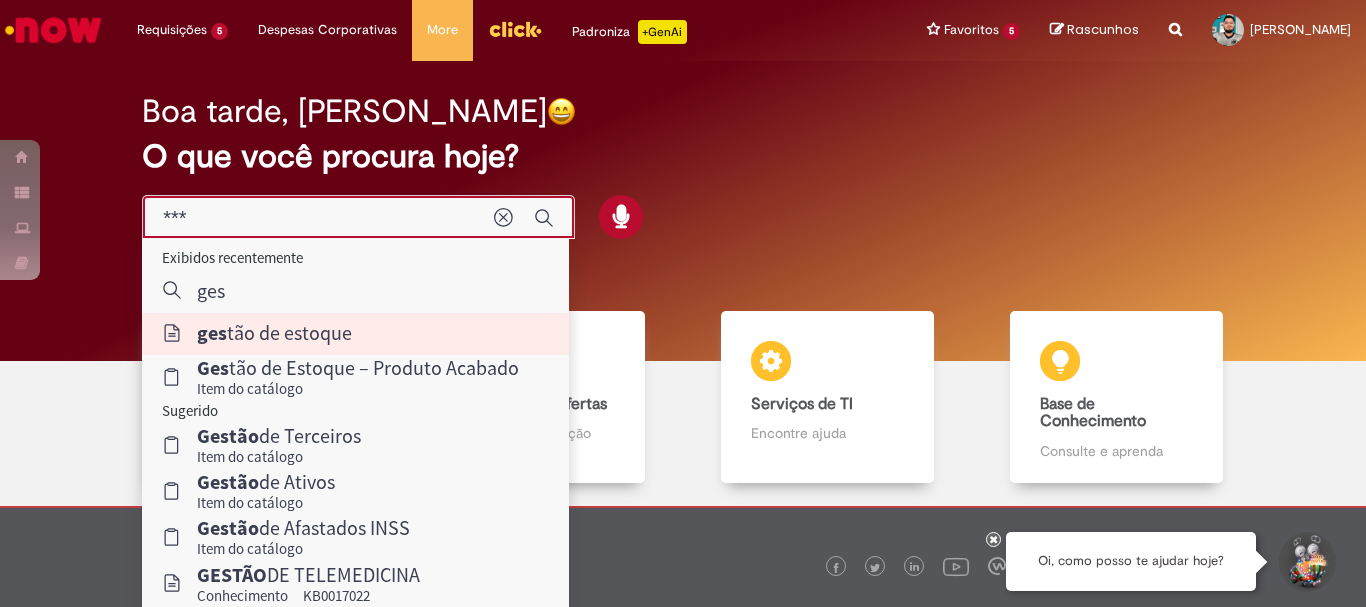 type on "**********" 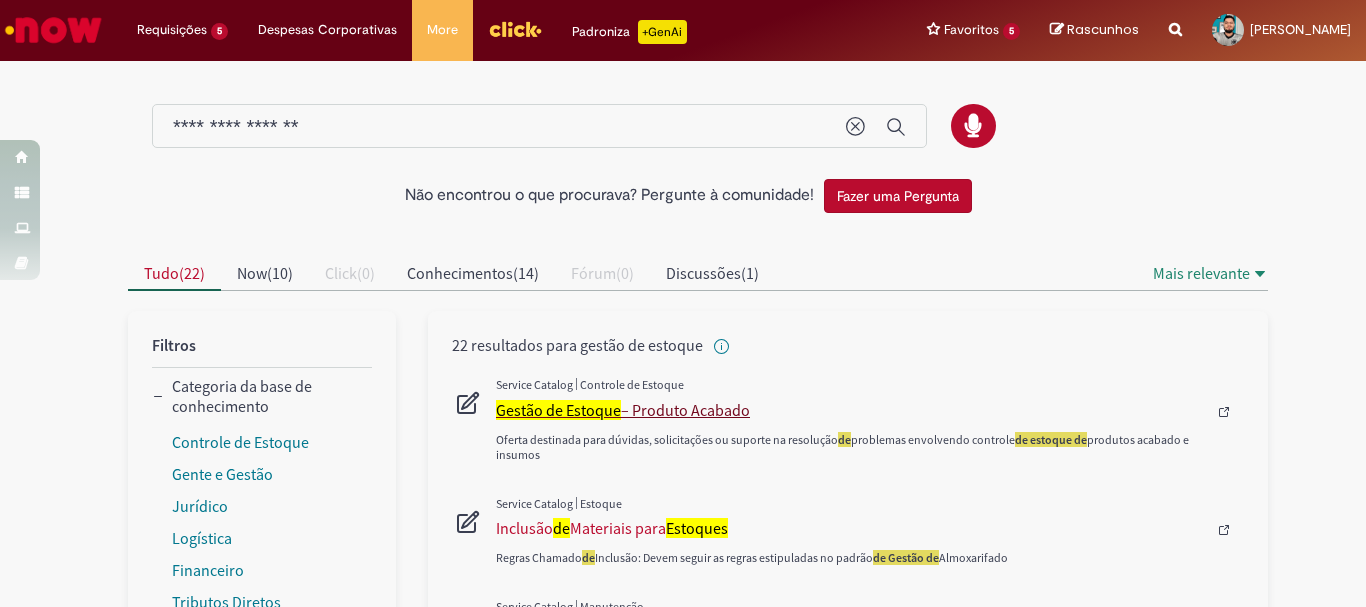 click on "Gestão de Estoque" at bounding box center (558, 410) 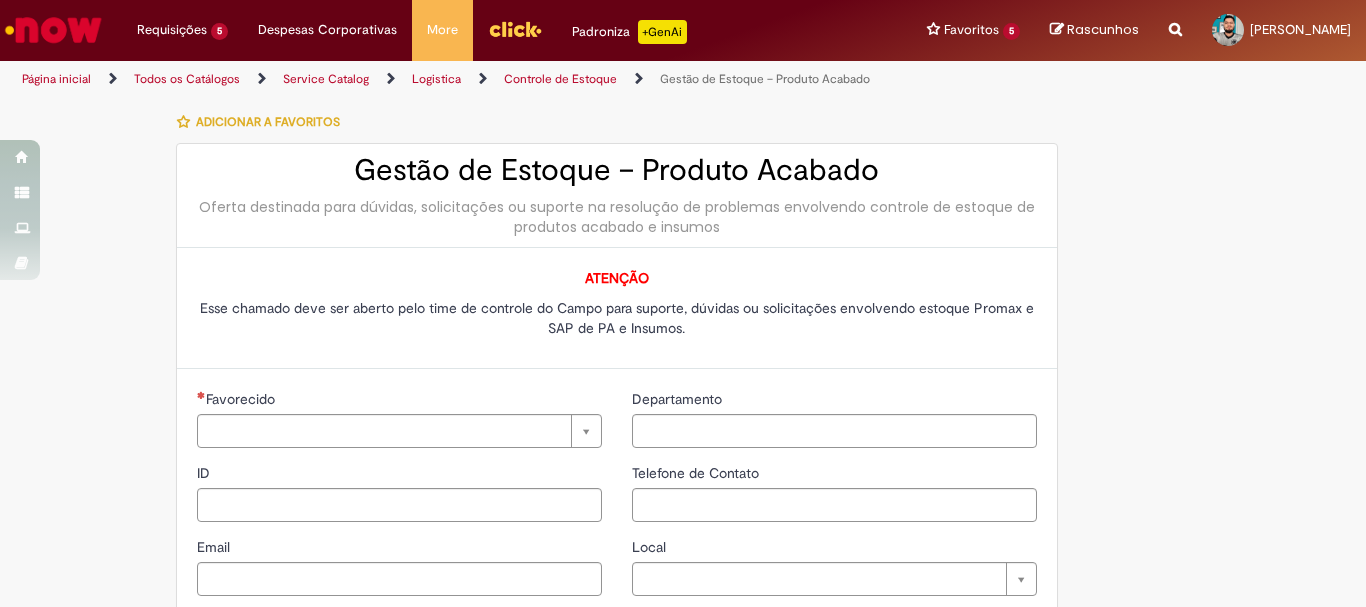 type on "********" 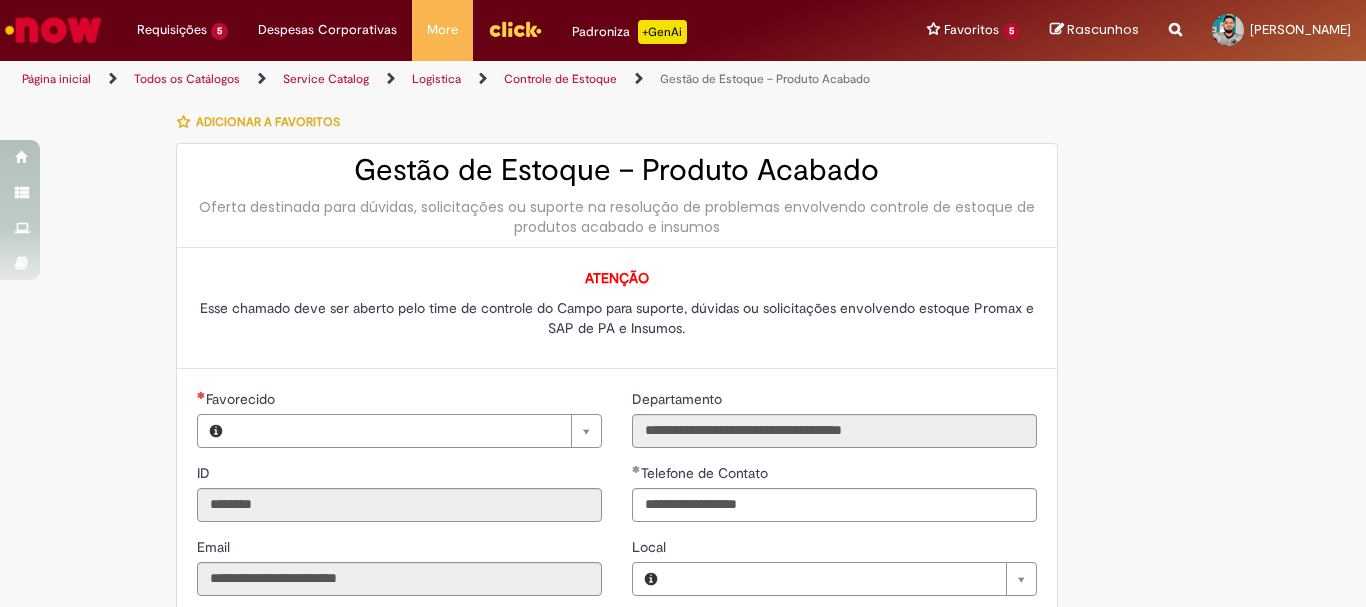 type on "**********" 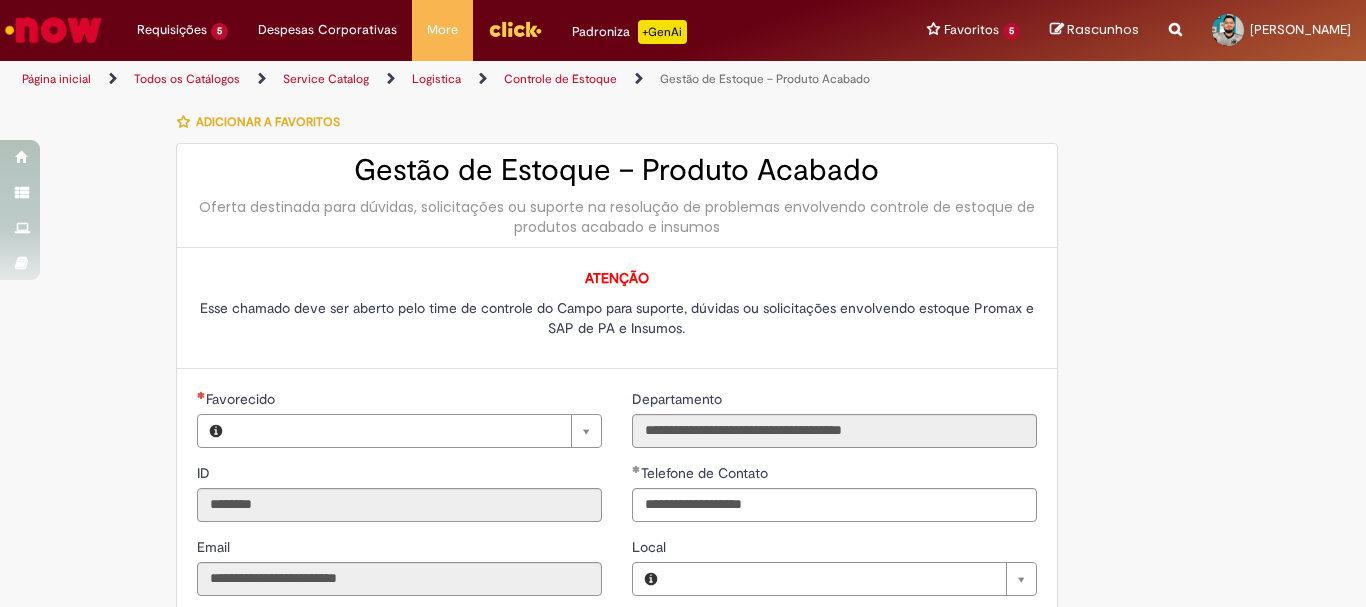 type on "**********" 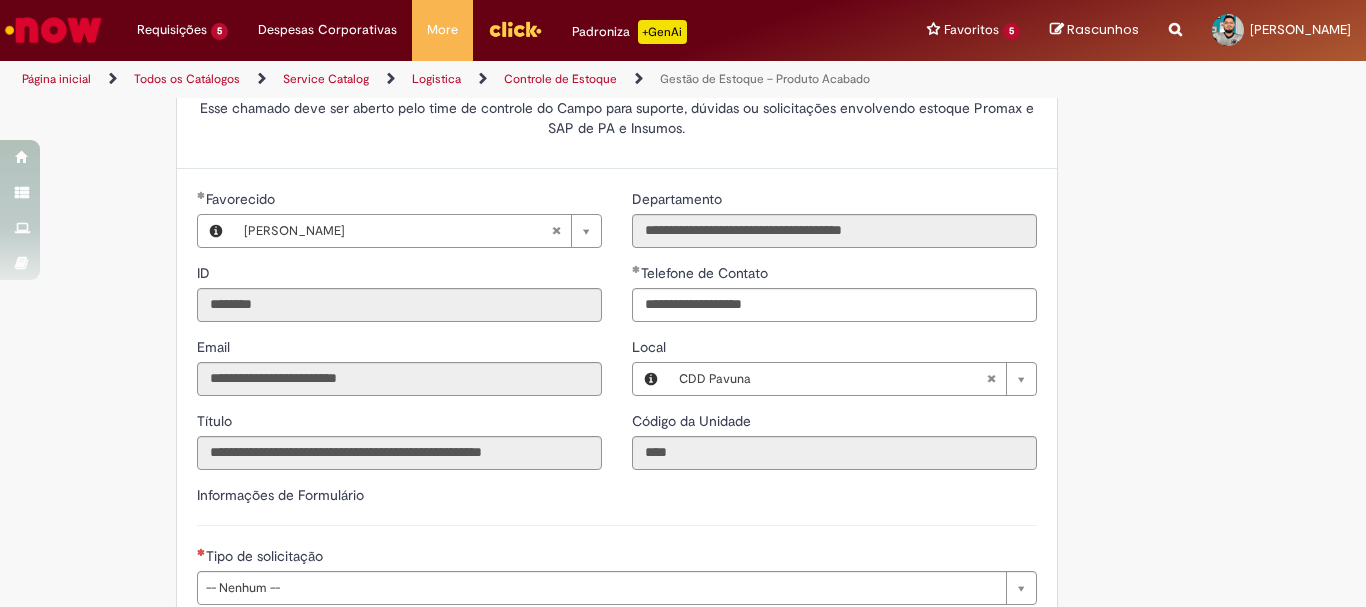 scroll, scrollTop: 400, scrollLeft: 0, axis: vertical 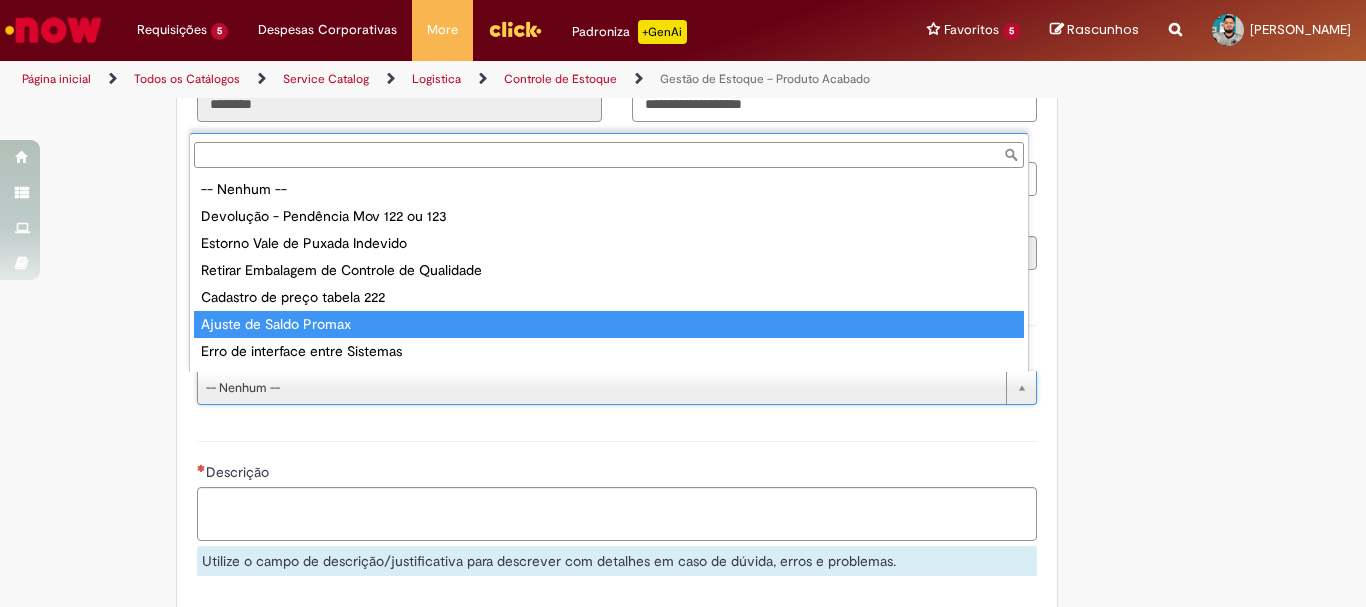 type on "**********" 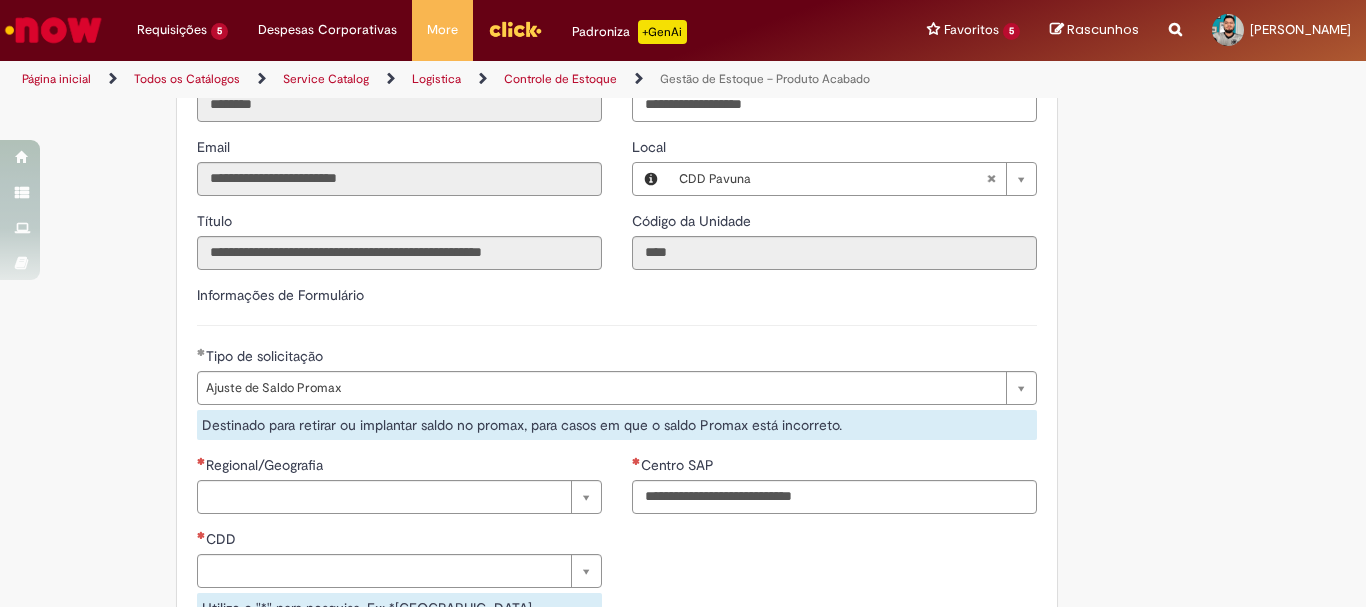 click on "**********" at bounding box center [617, 370] 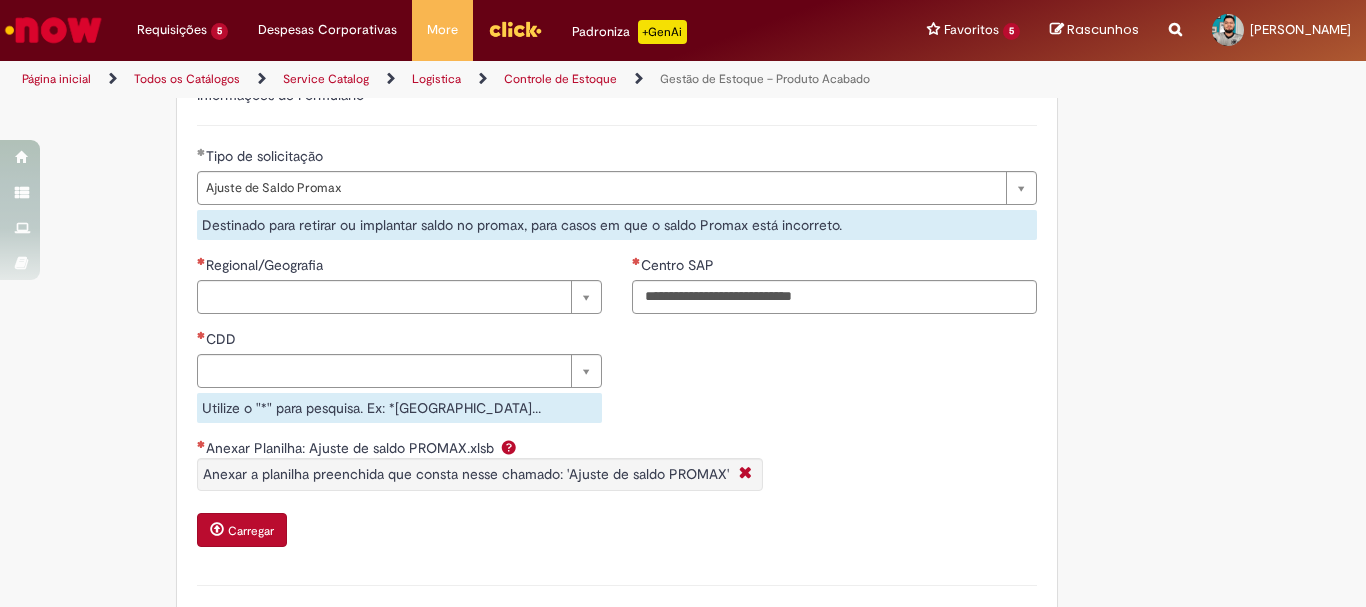 scroll, scrollTop: 800, scrollLeft: 0, axis: vertical 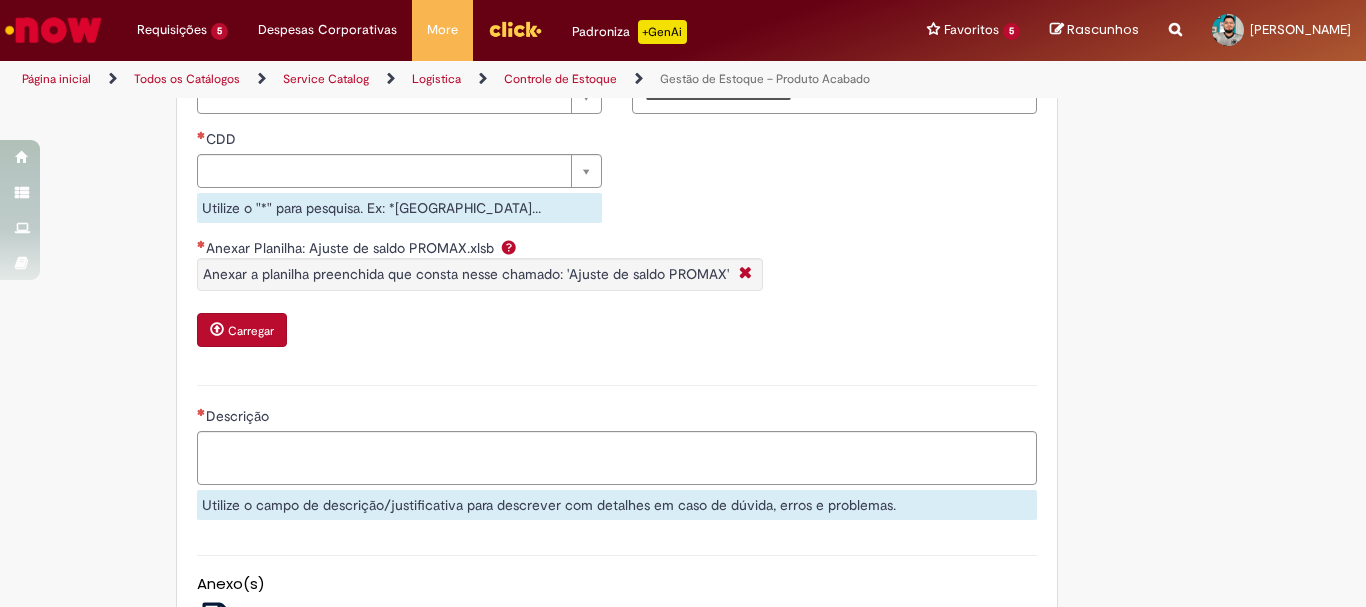 click on "Carregar" at bounding box center [251, 331] 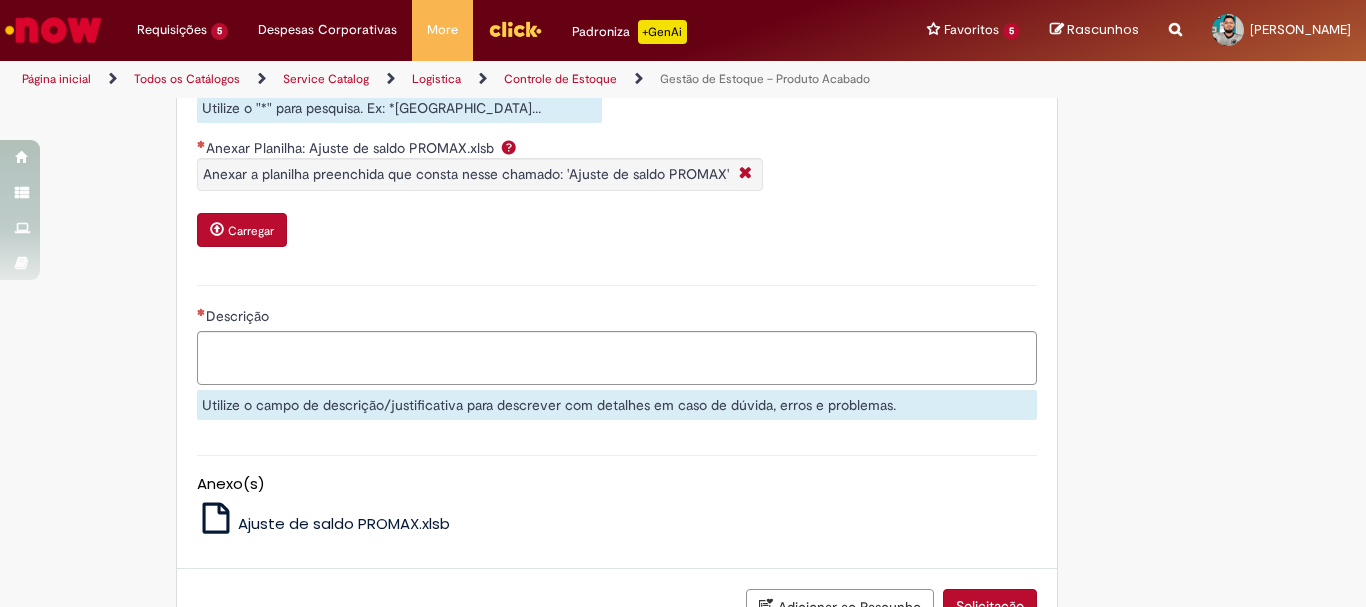 scroll, scrollTop: 1047, scrollLeft: 0, axis: vertical 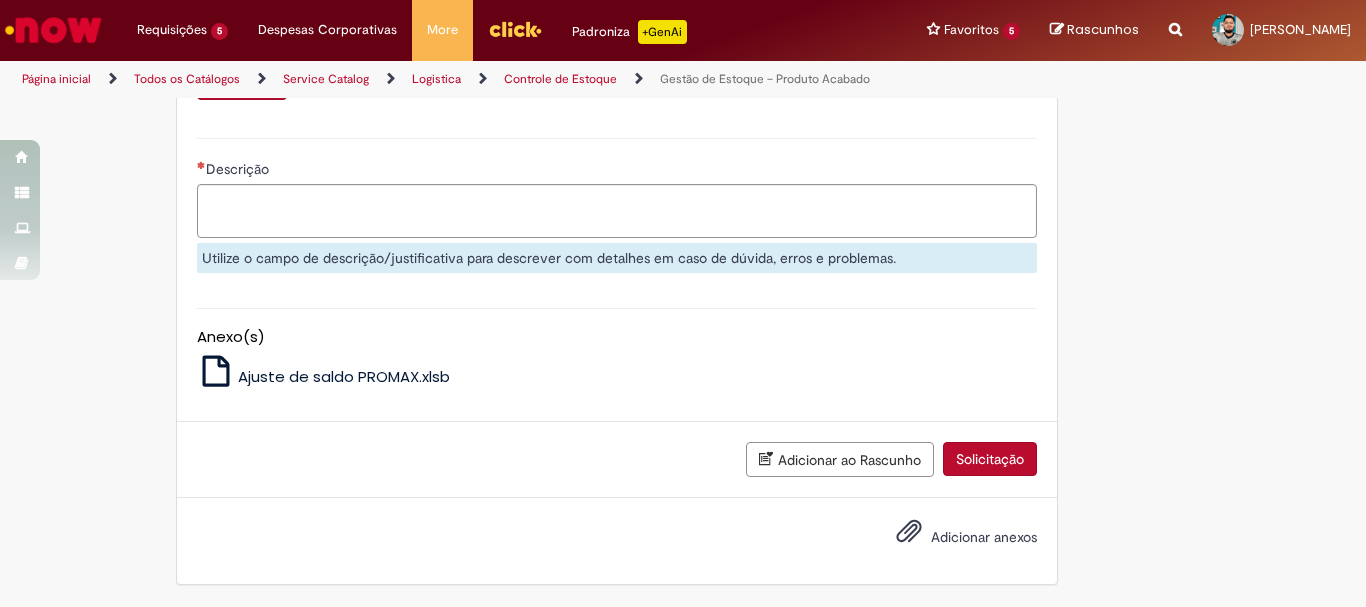 click on "Ajuste de saldo PROMAX.xlsb" at bounding box center [344, 376] 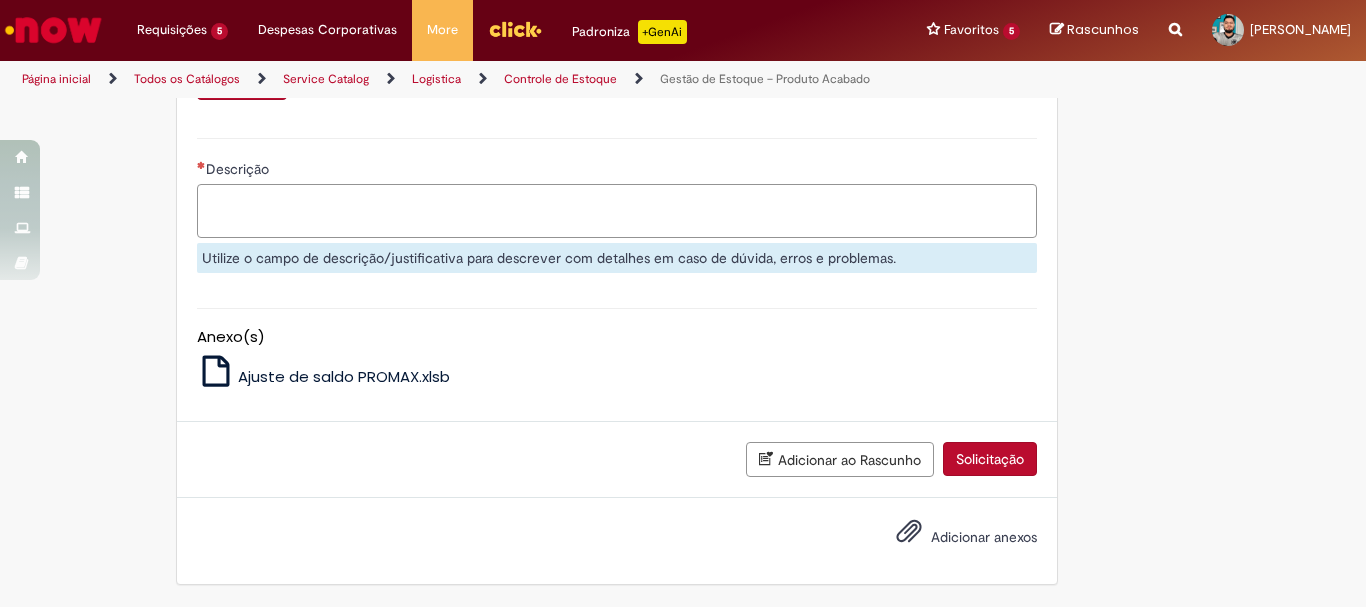click on "Descrição" at bounding box center [617, 211] 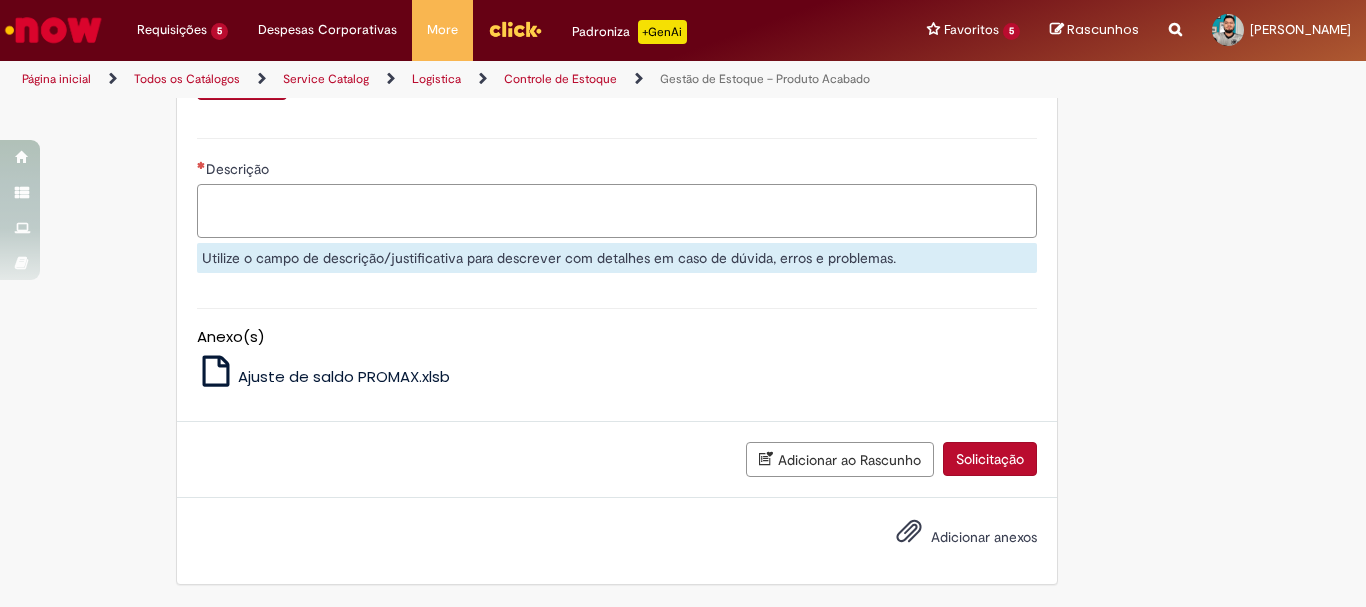 type on "*" 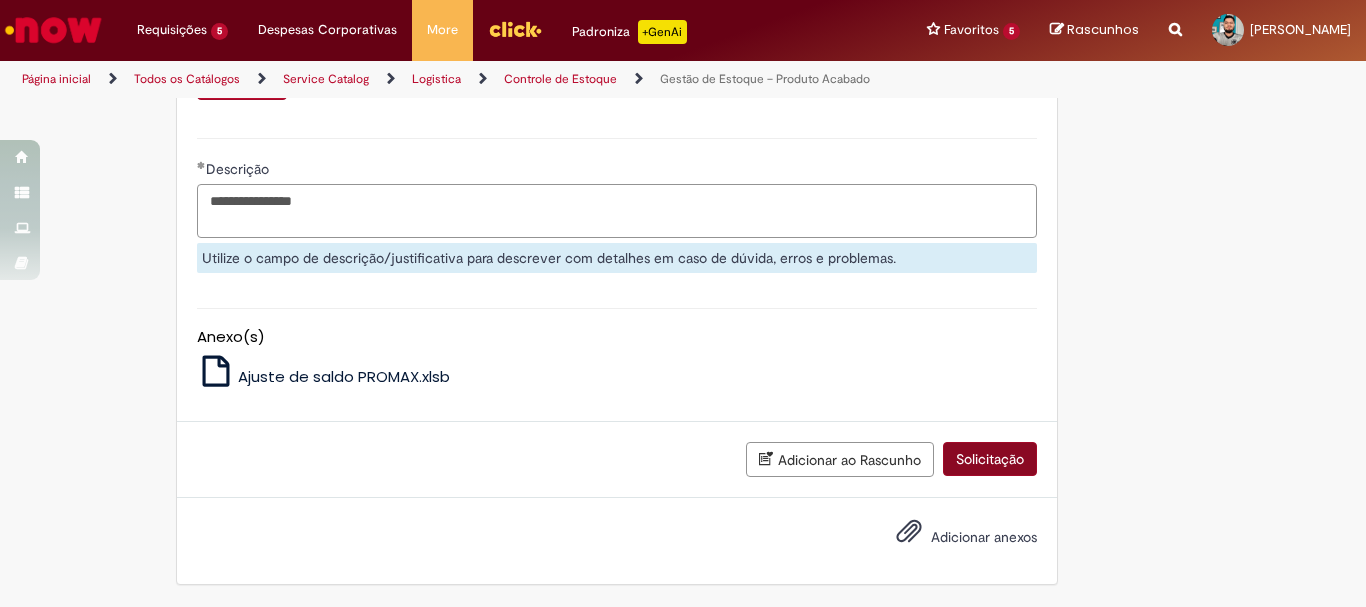 type on "**********" 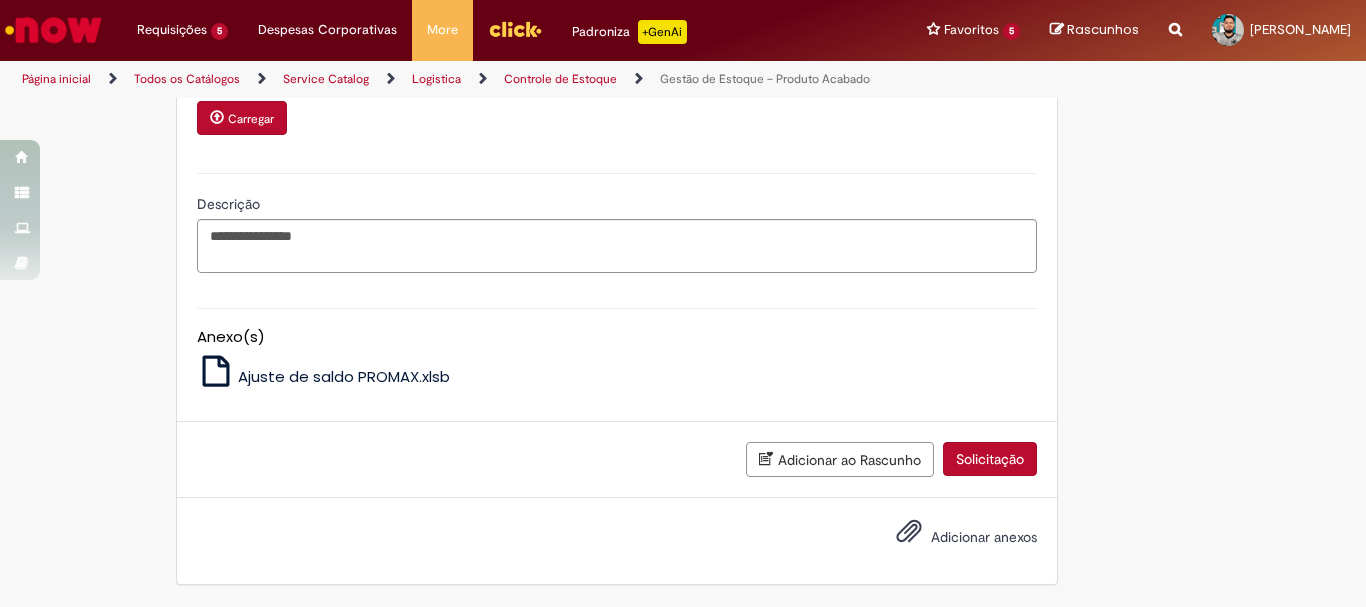 scroll, scrollTop: 1012, scrollLeft: 0, axis: vertical 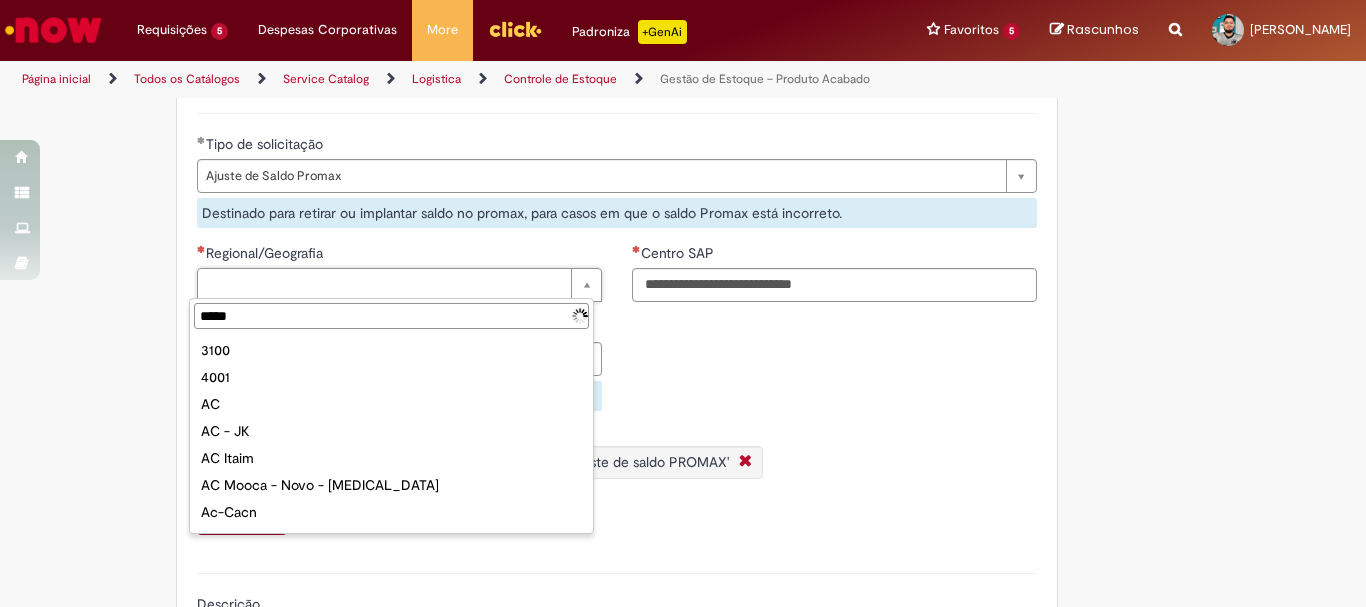 type on "******" 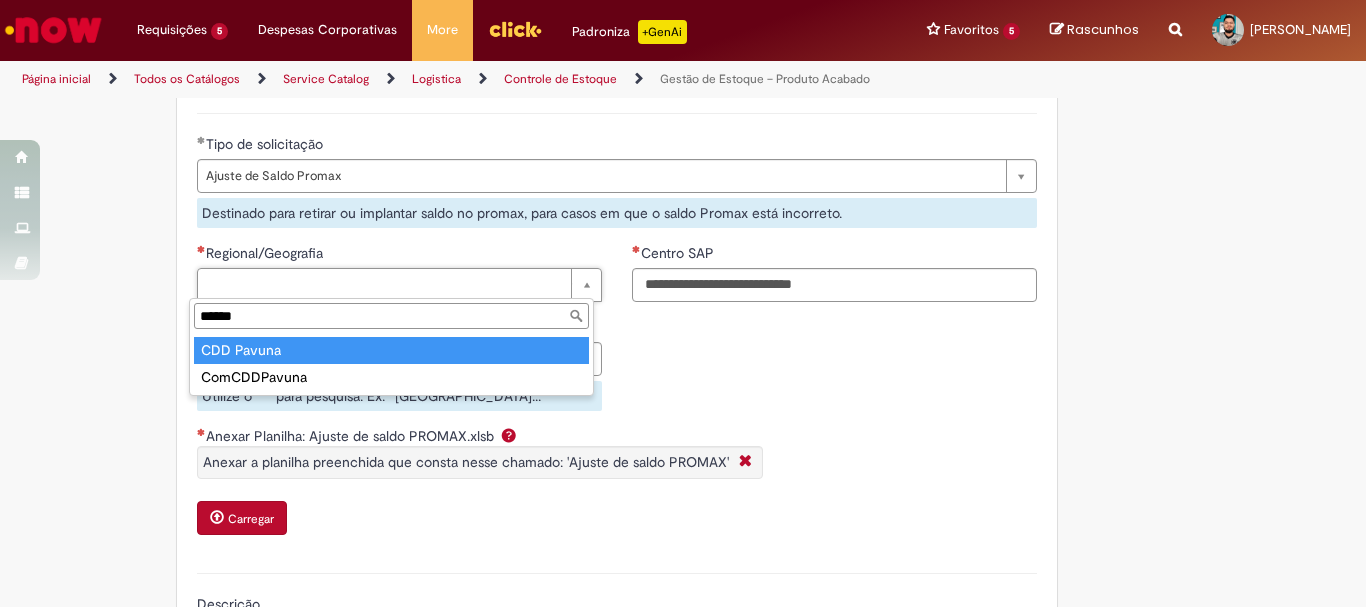 type on "**********" 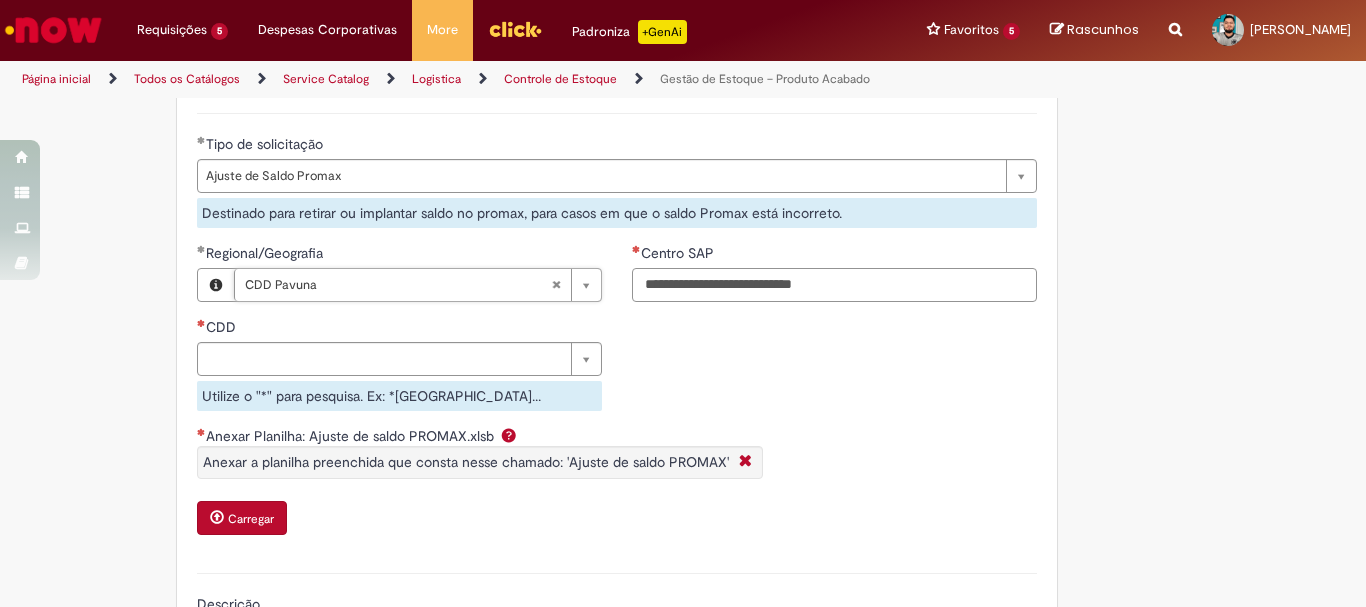 click on "Centro SAP" at bounding box center [834, 285] 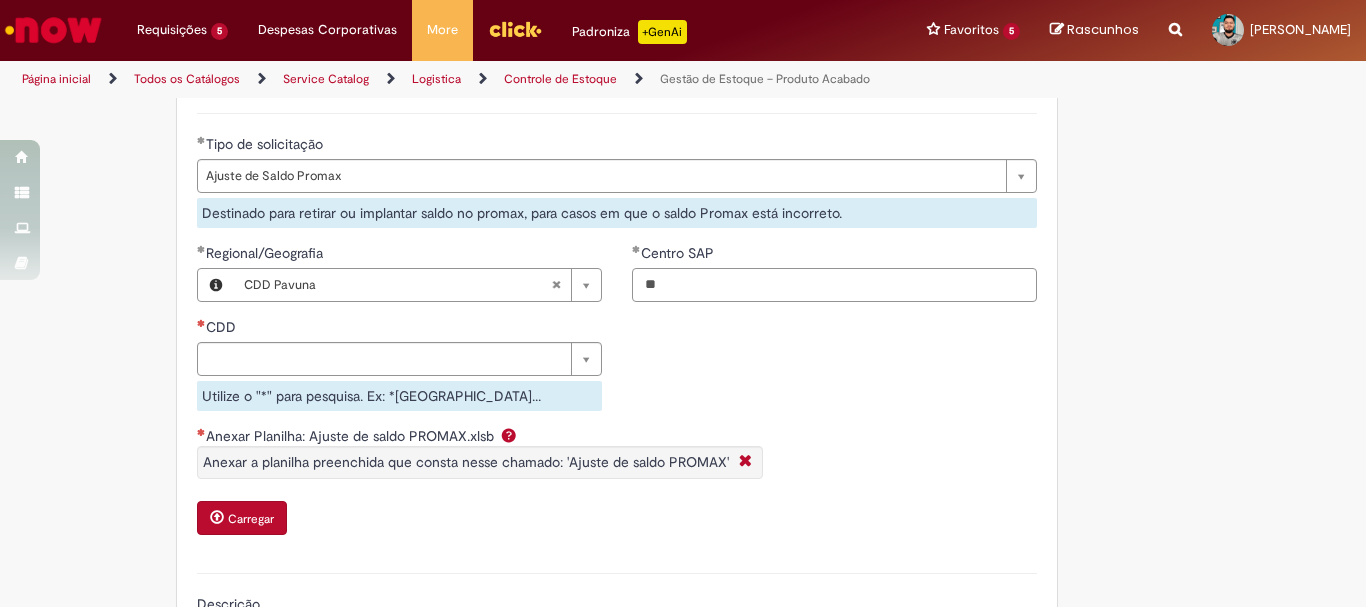 type on "*" 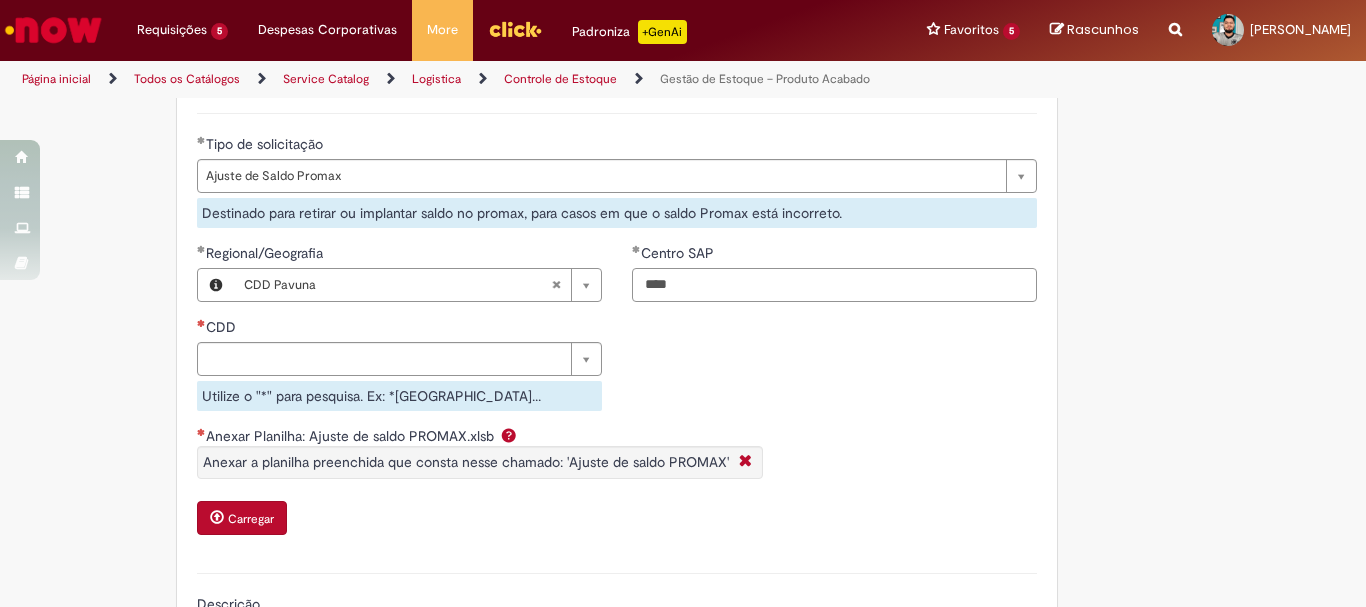 type on "****" 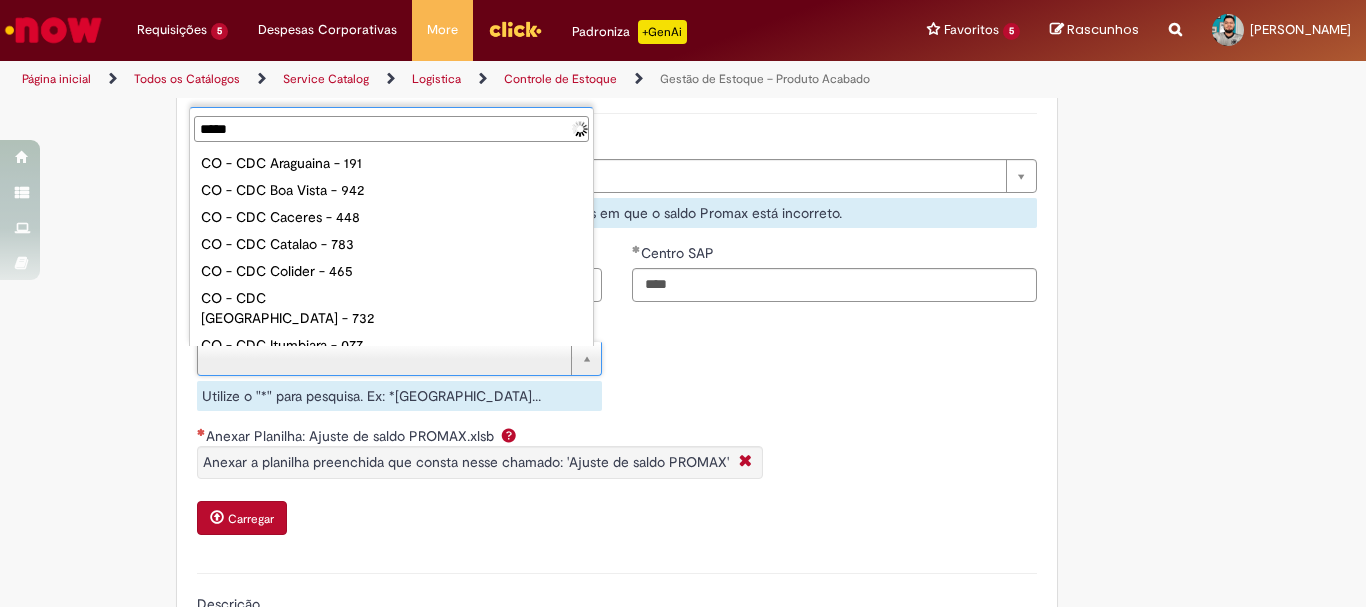 type on "******" 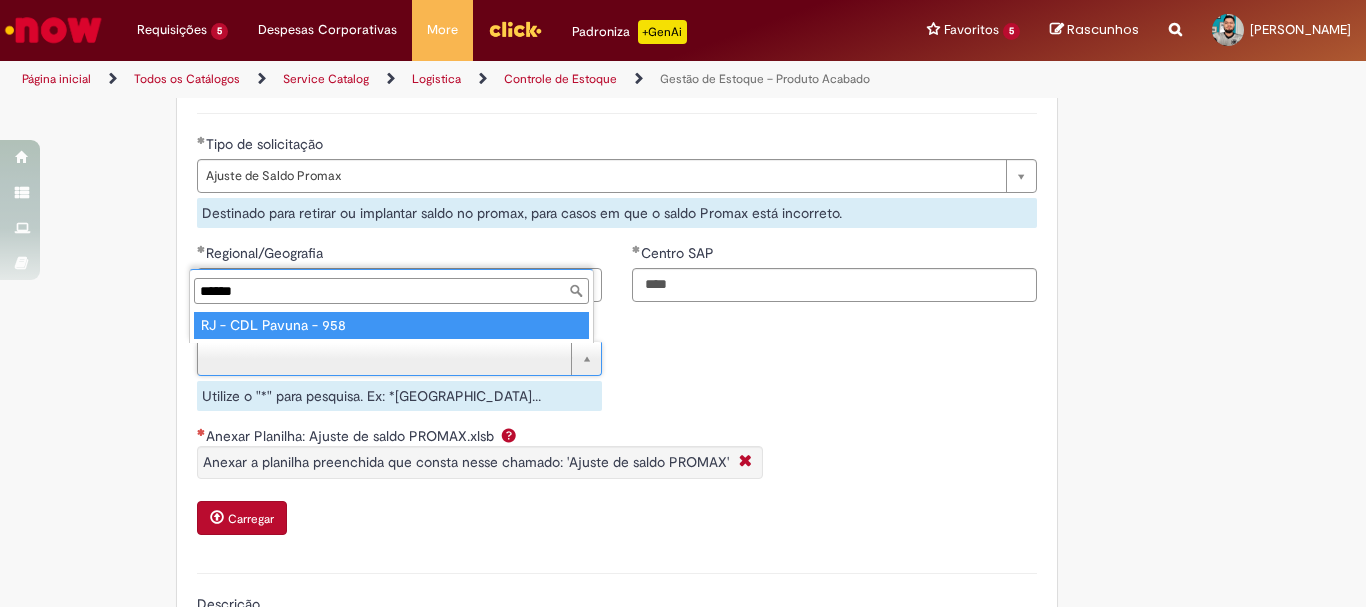 type on "**********" 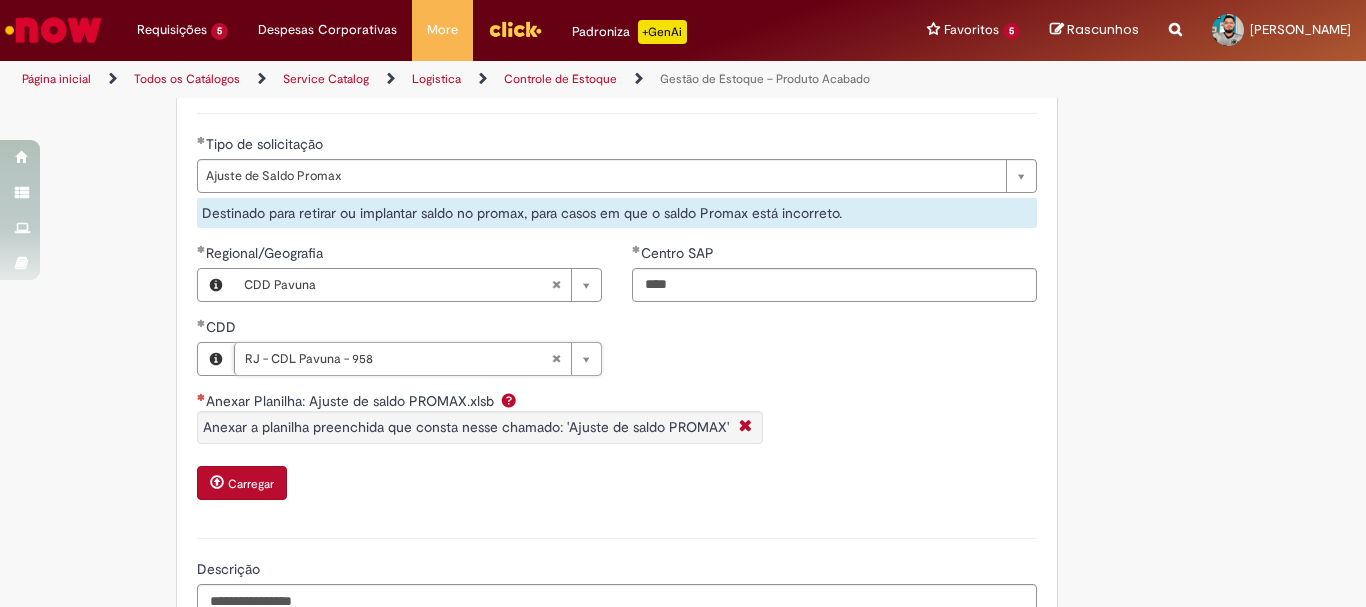 scroll, scrollTop: 812, scrollLeft: 0, axis: vertical 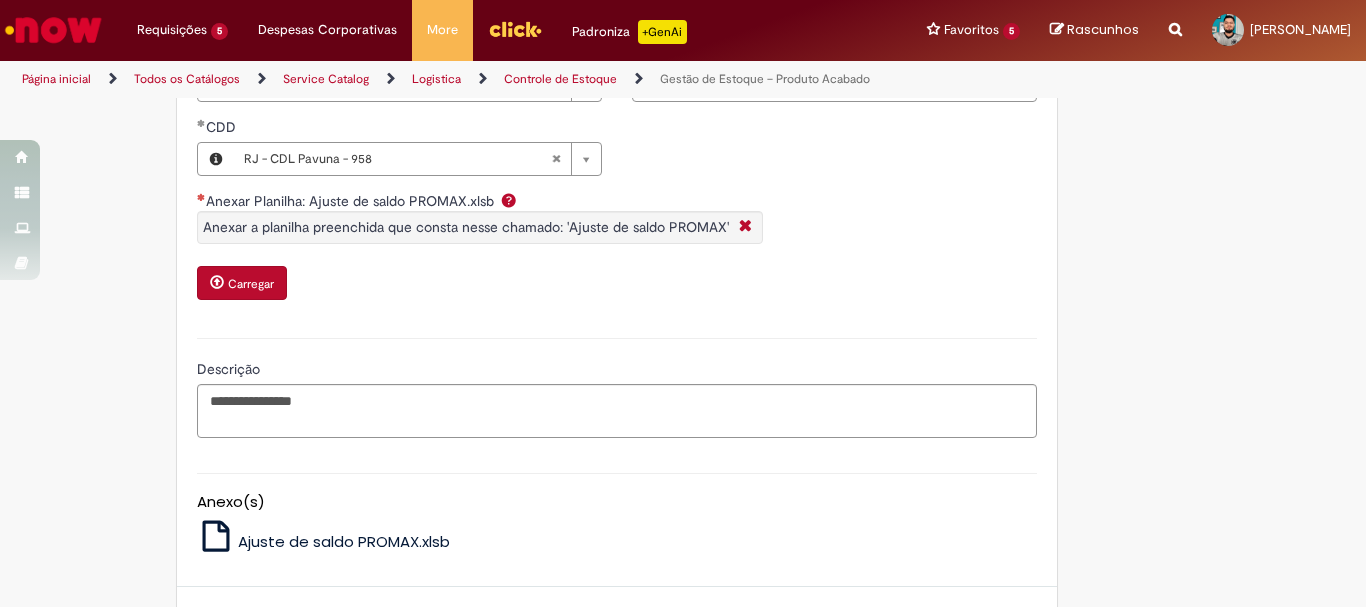 click on "Carregar" at bounding box center [242, 283] 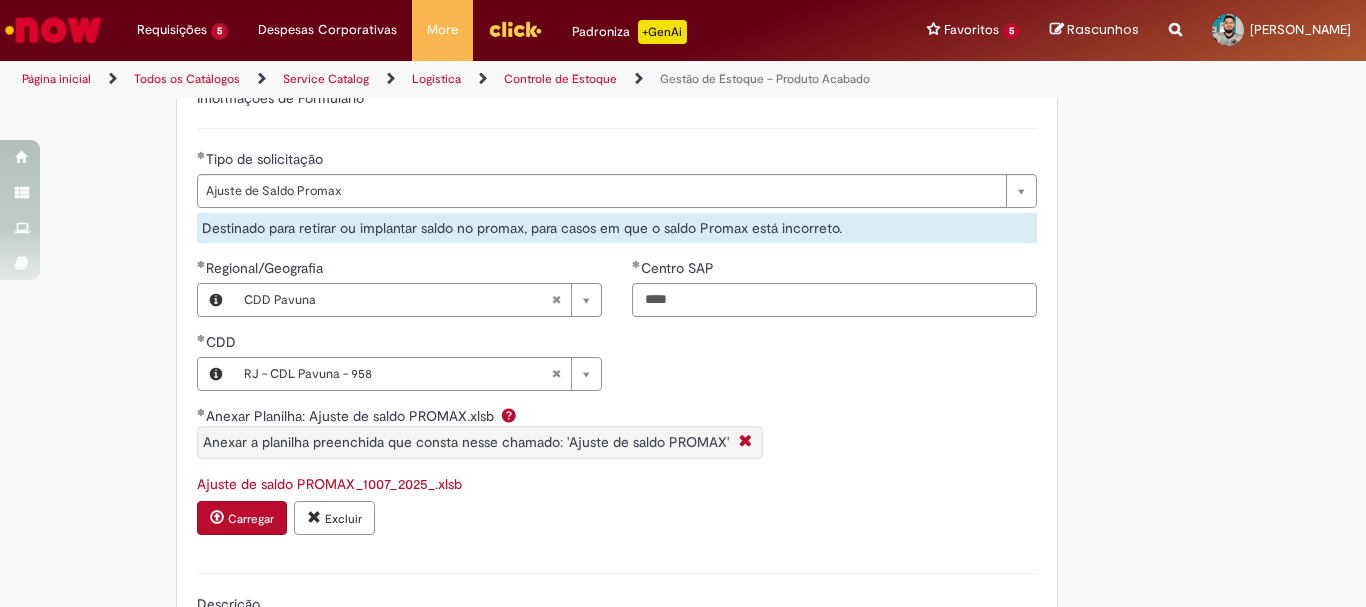 scroll, scrollTop: 997, scrollLeft: 0, axis: vertical 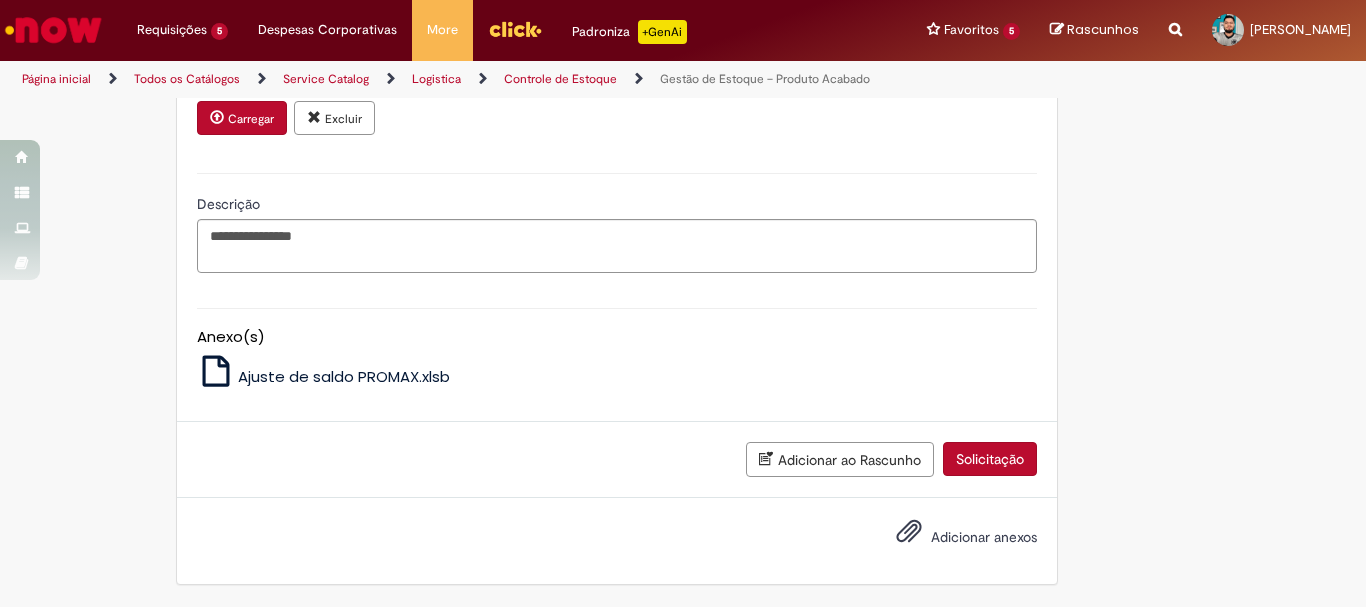 click on "Solicitação" at bounding box center (990, 459) 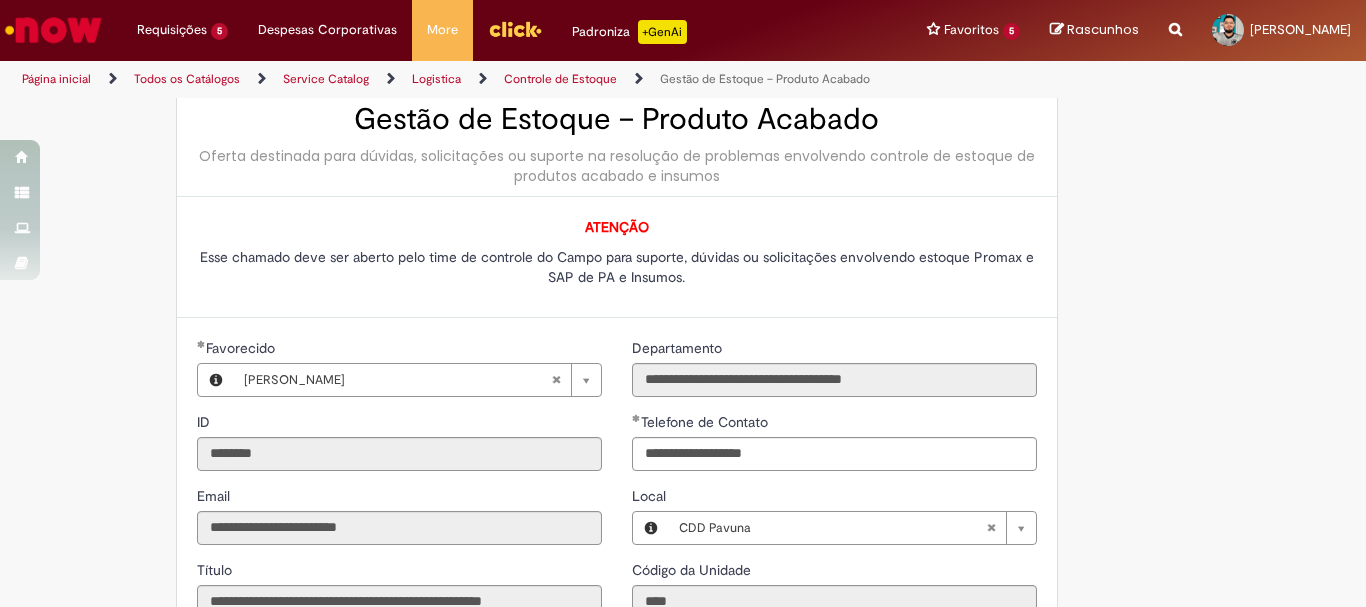 scroll, scrollTop: 0, scrollLeft: 0, axis: both 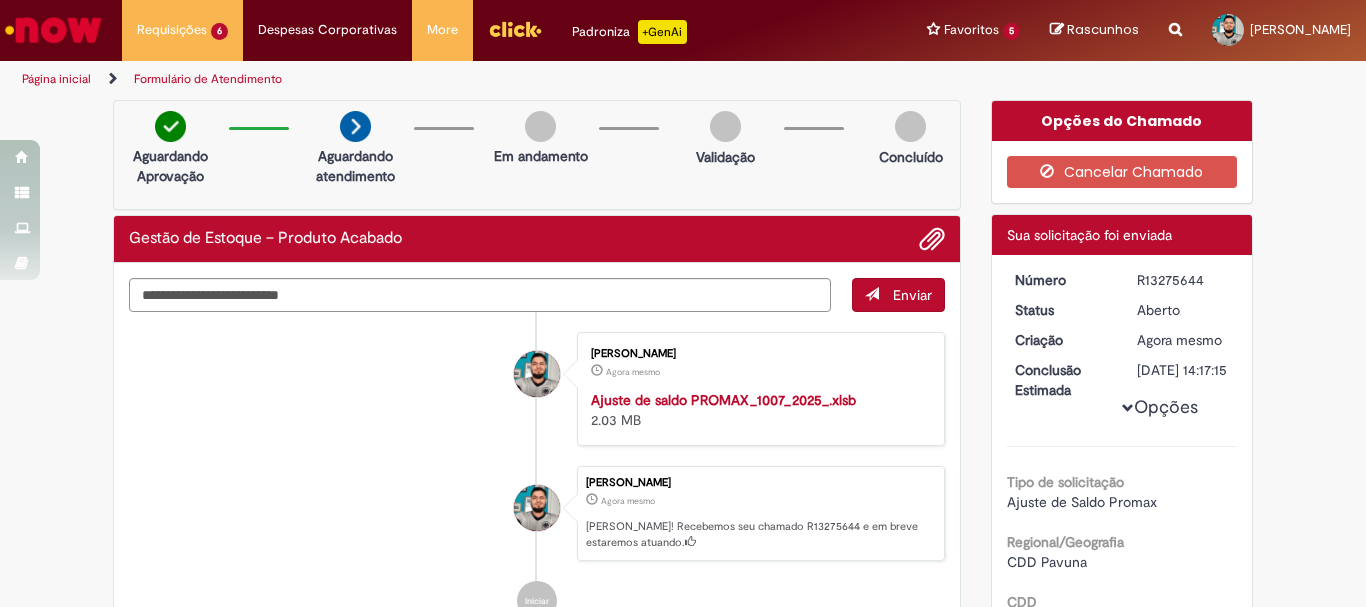 drag, startPoint x: 1194, startPoint y: 276, endPoint x: 1125, endPoint y: 285, distance: 69.58448 